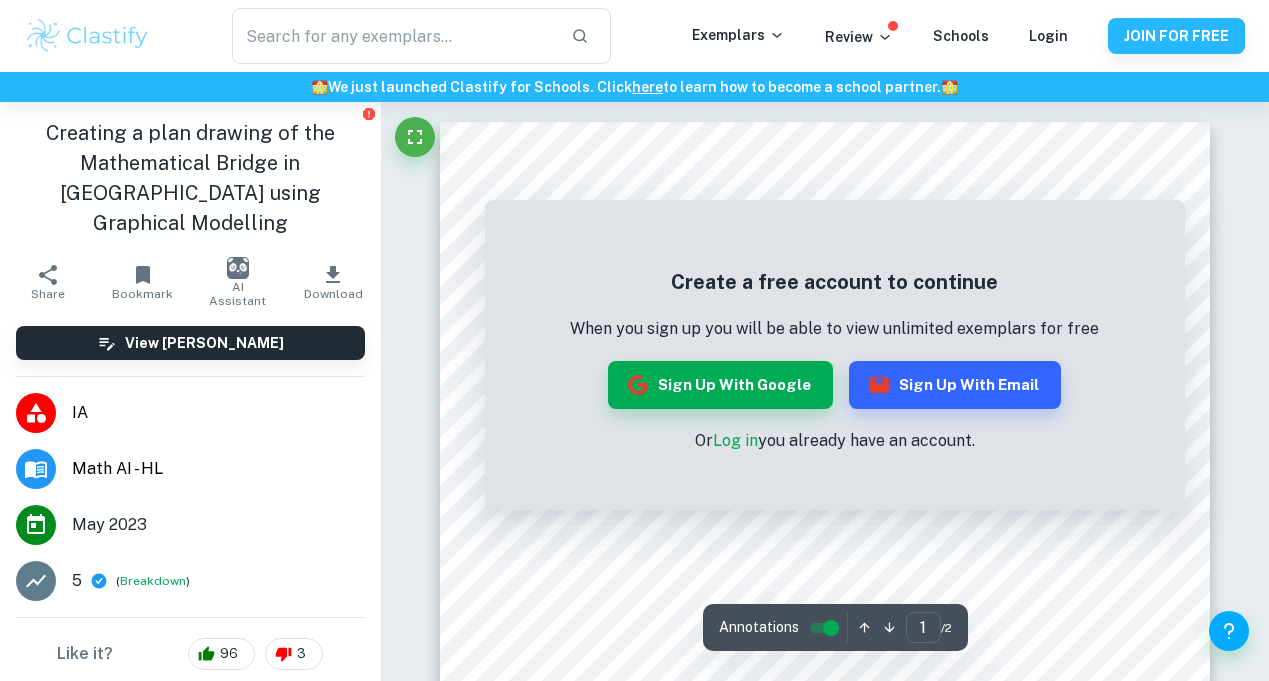 scroll, scrollTop: 1099, scrollLeft: 0, axis: vertical 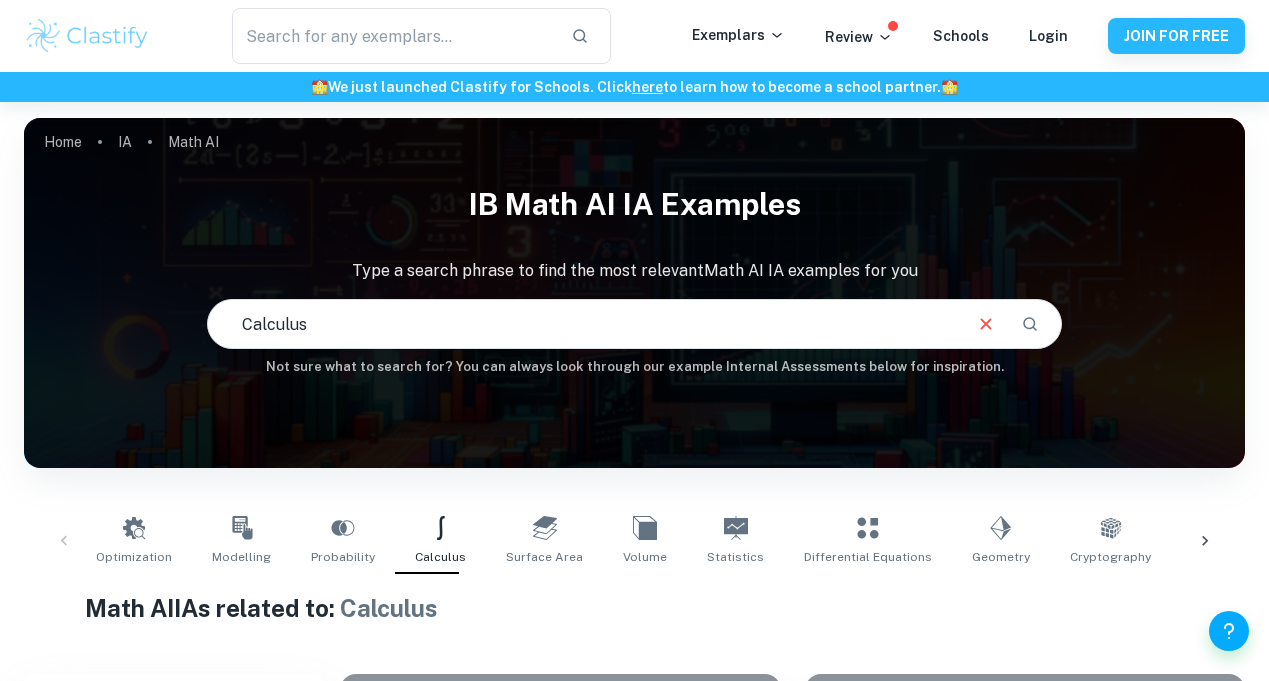 click on "Calculus" at bounding box center [583, 324] 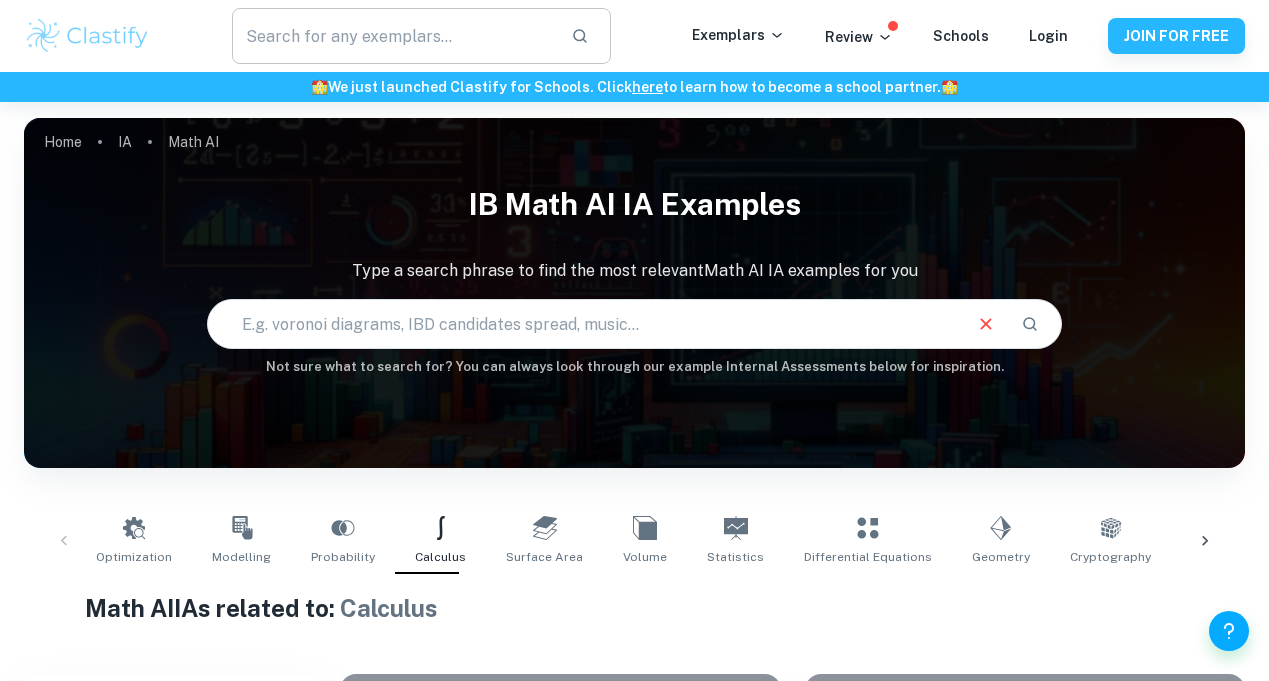 type 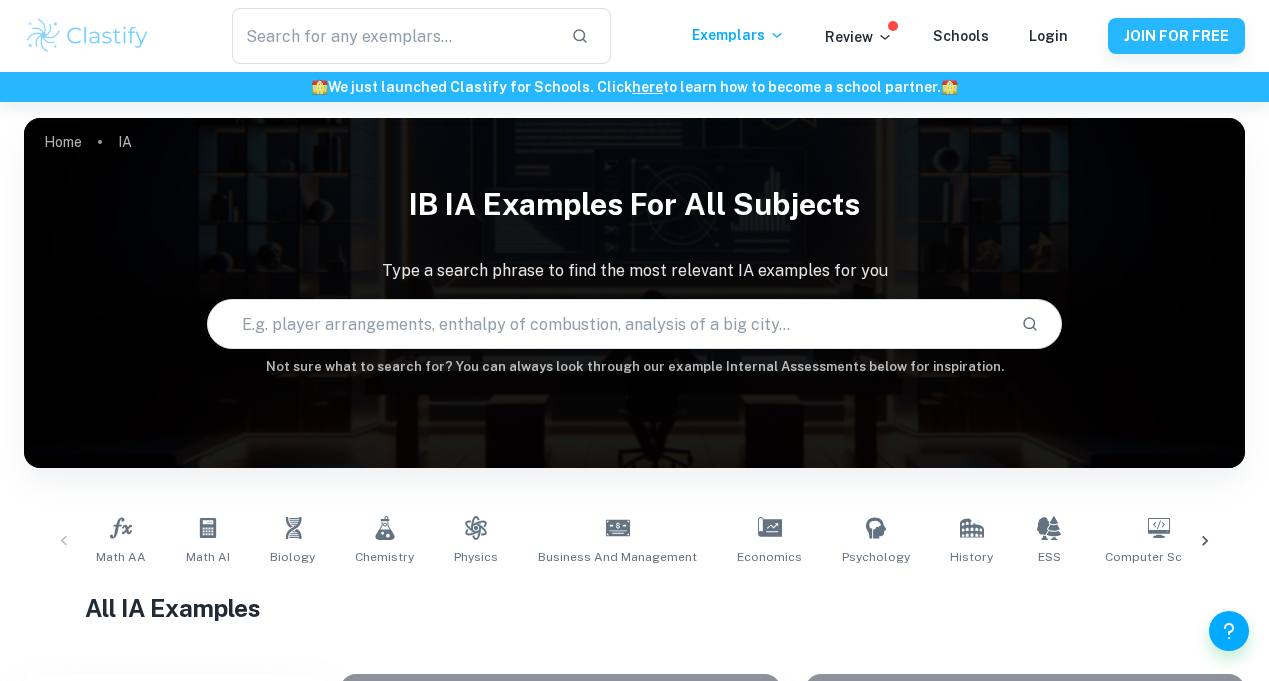 scroll, scrollTop: 0, scrollLeft: 0, axis: both 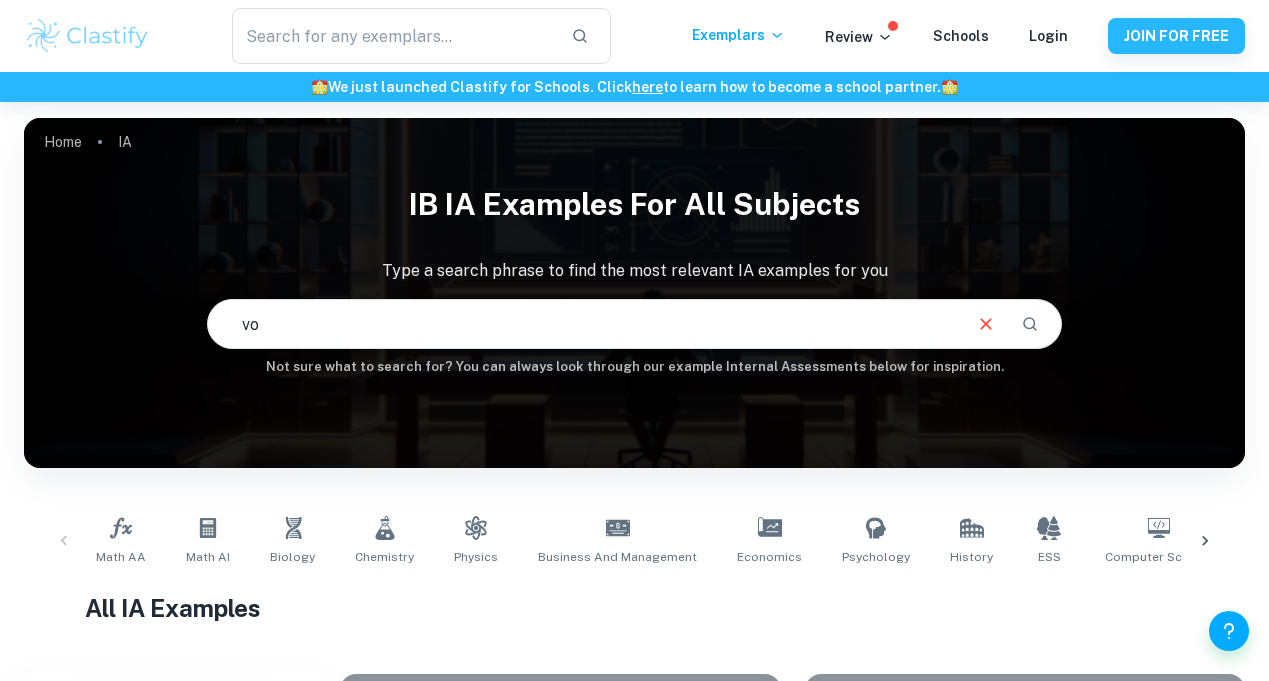 type on "v" 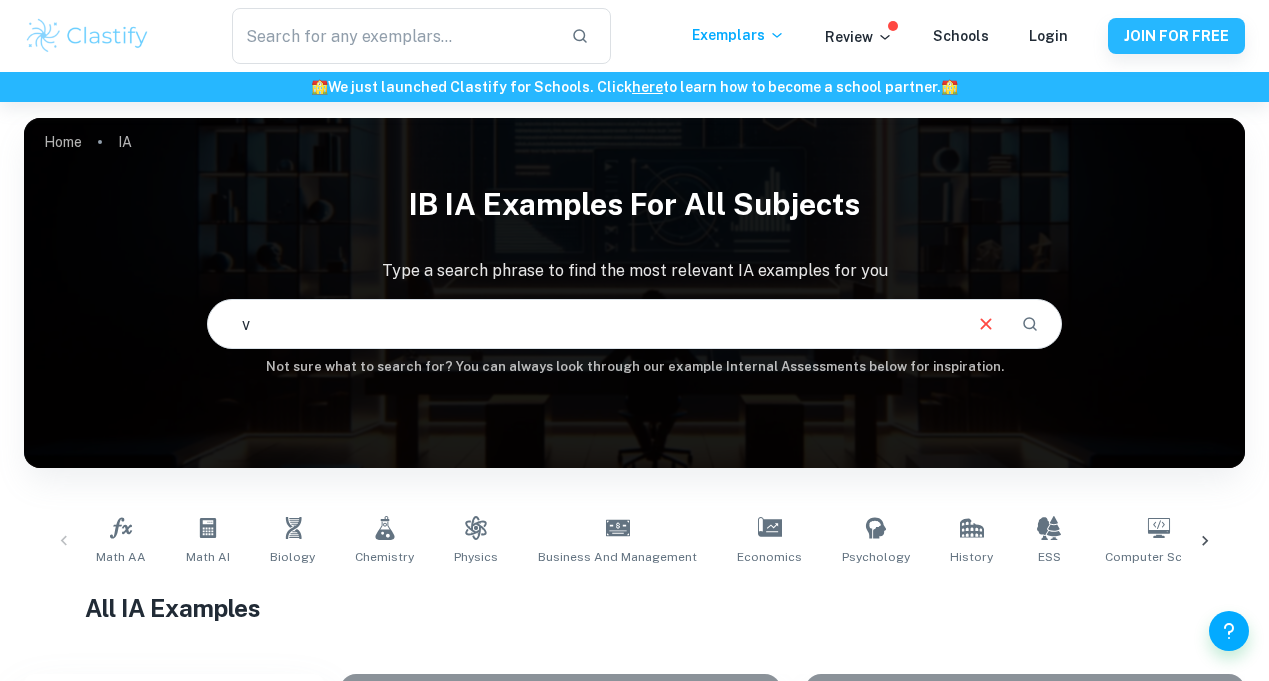 click on "v" at bounding box center (583, 324) 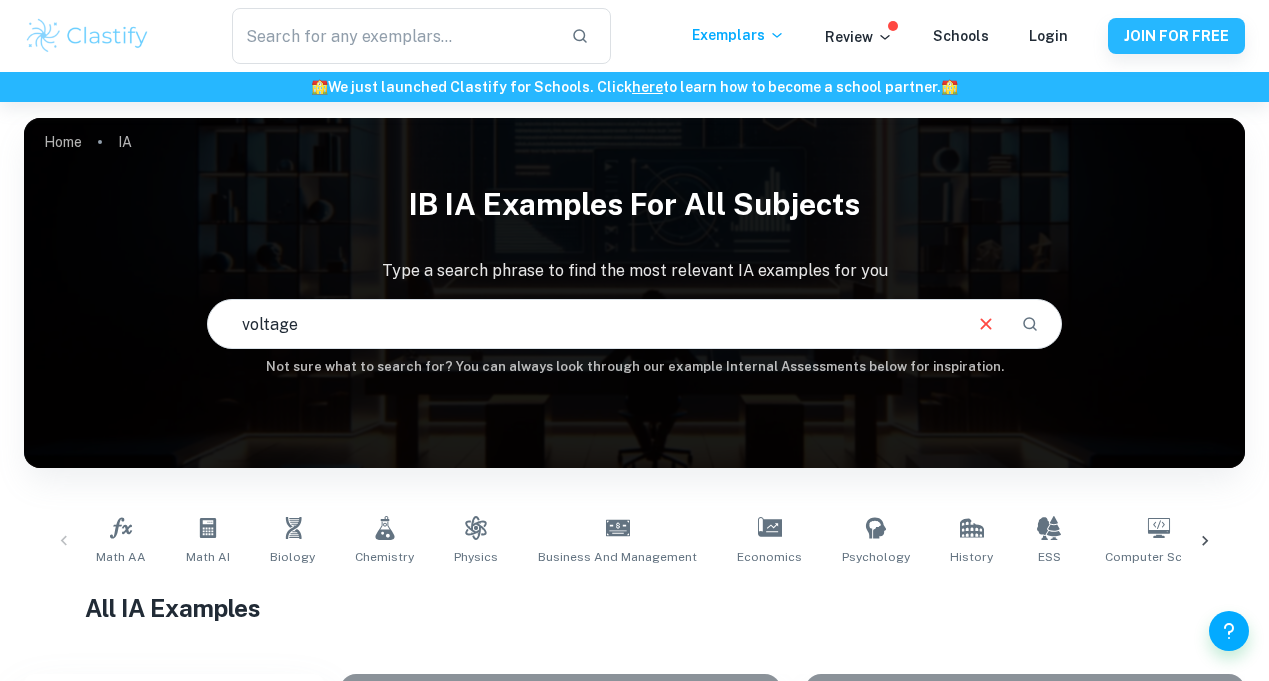 type on "voltage" 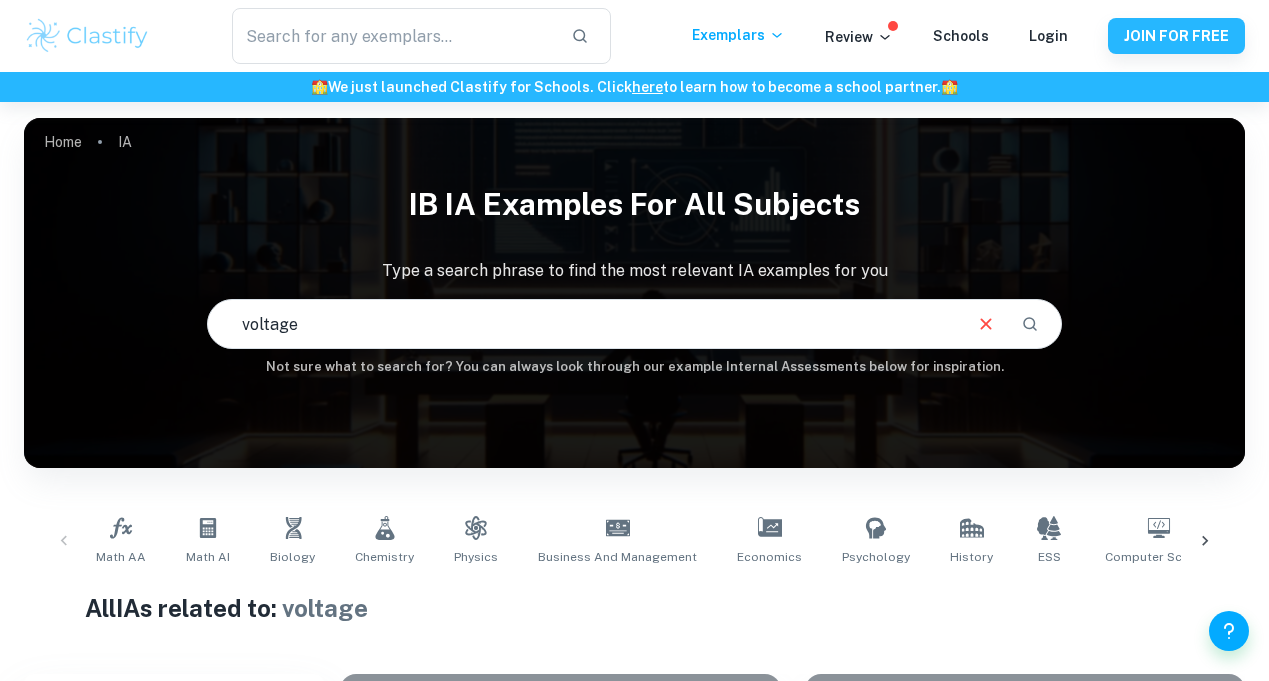 click on "voltage" at bounding box center (583, 324) 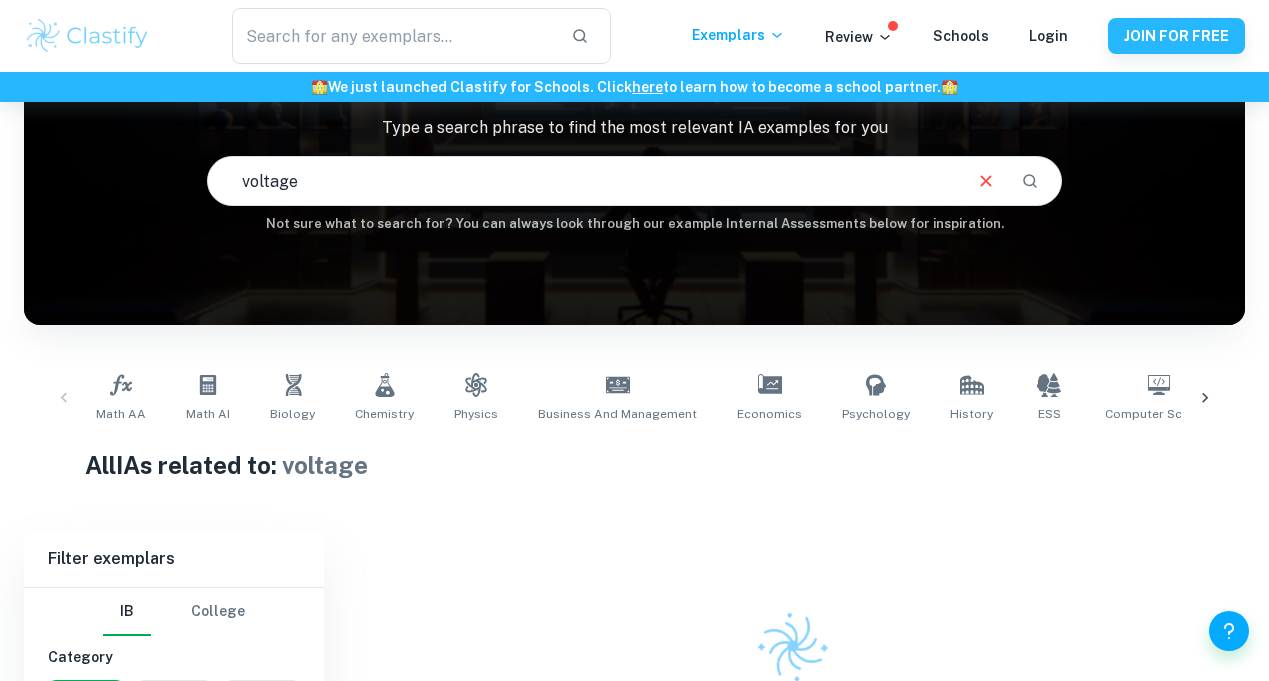 scroll, scrollTop: 293, scrollLeft: 0, axis: vertical 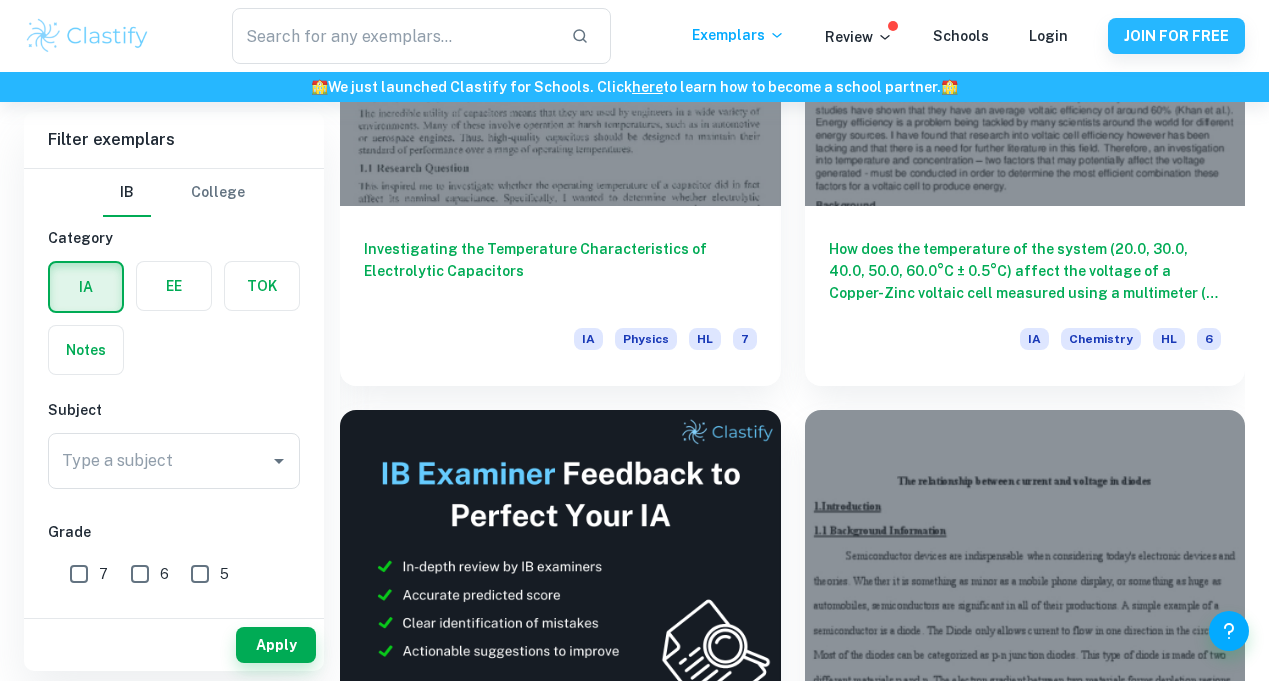 click at bounding box center (560, 1105) 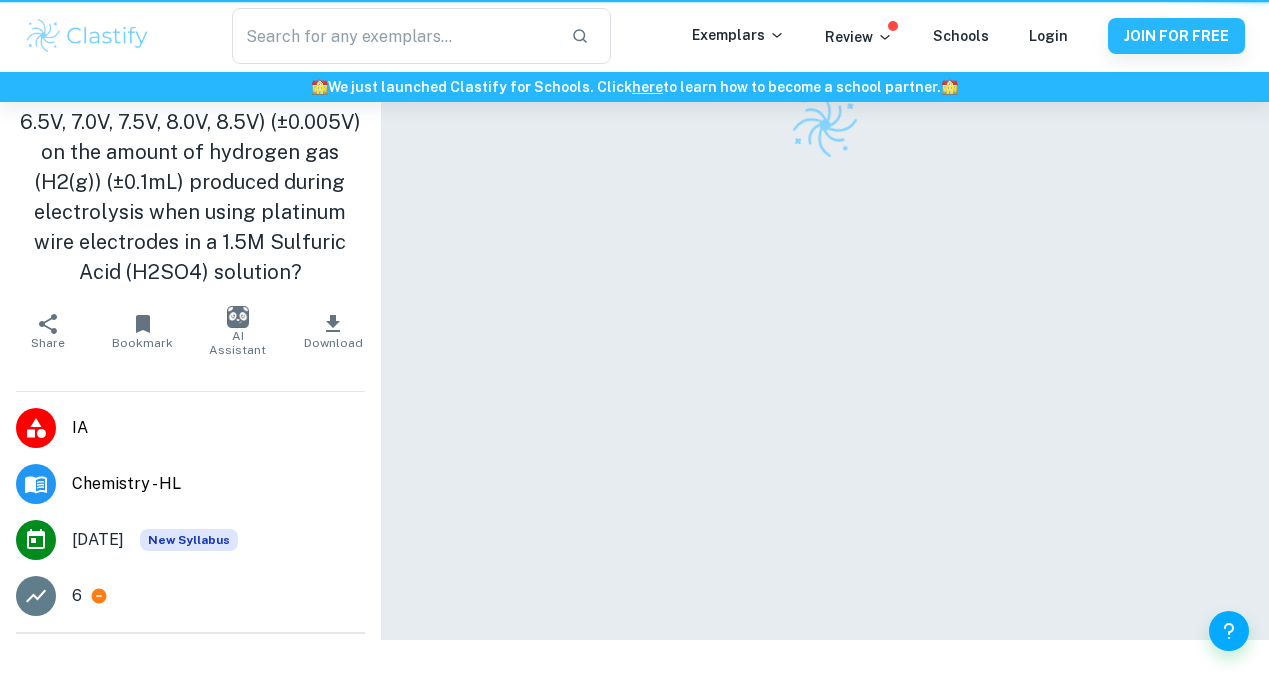 scroll, scrollTop: 0, scrollLeft: 0, axis: both 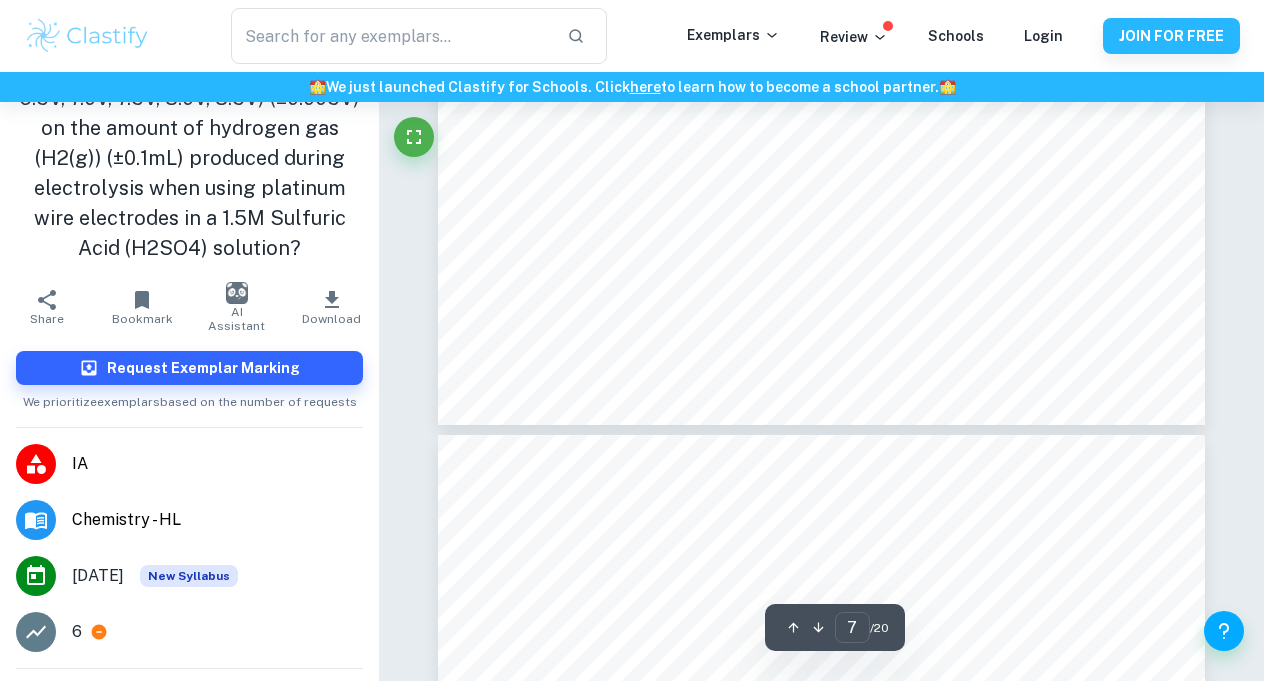 type on "8" 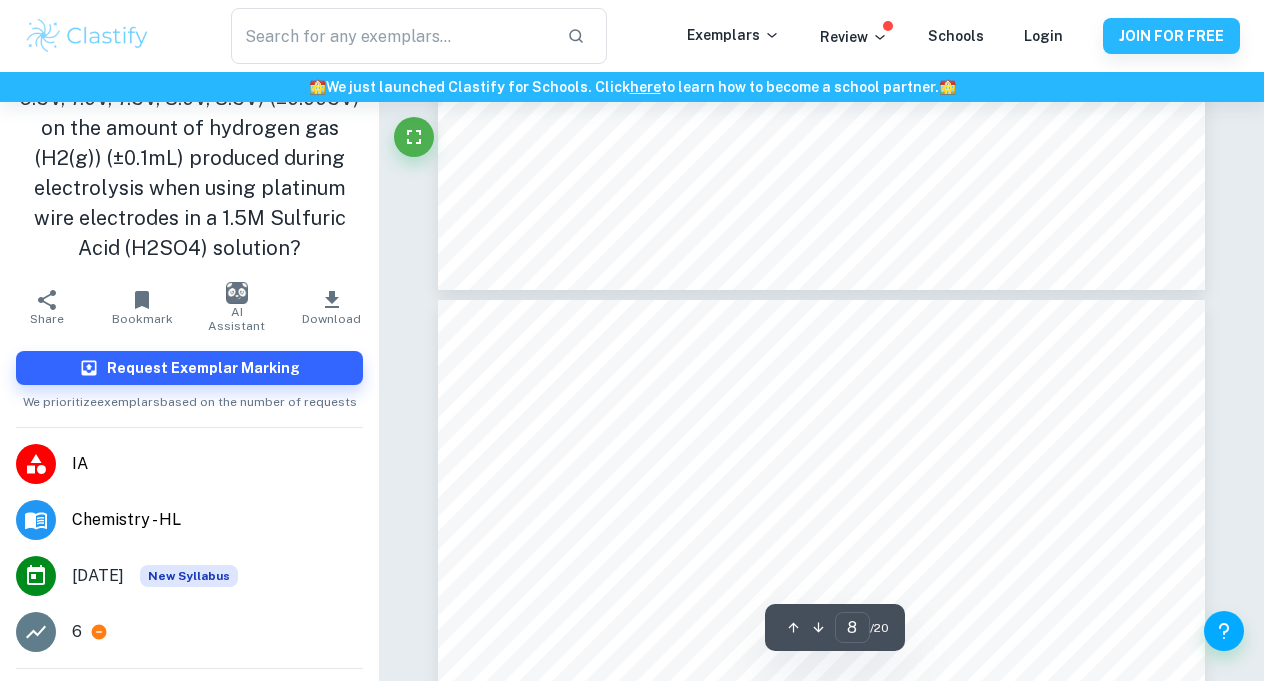 scroll, scrollTop: 7133, scrollLeft: 0, axis: vertical 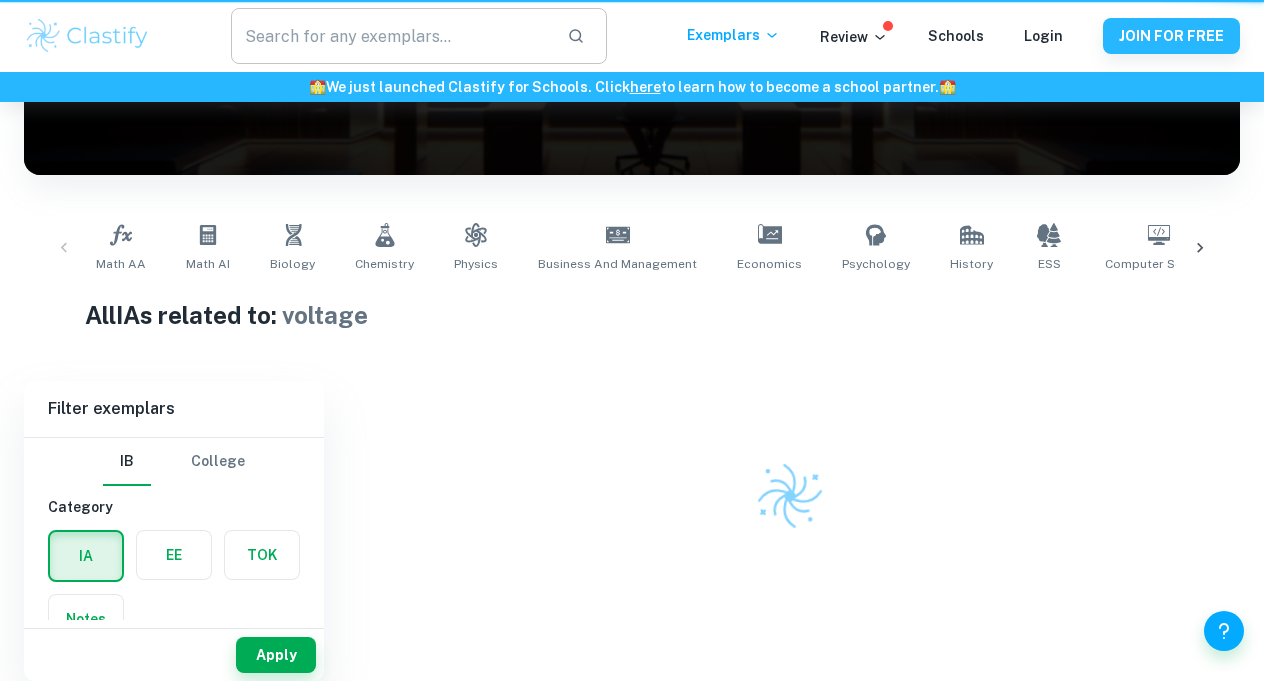 click at bounding box center (390, 36) 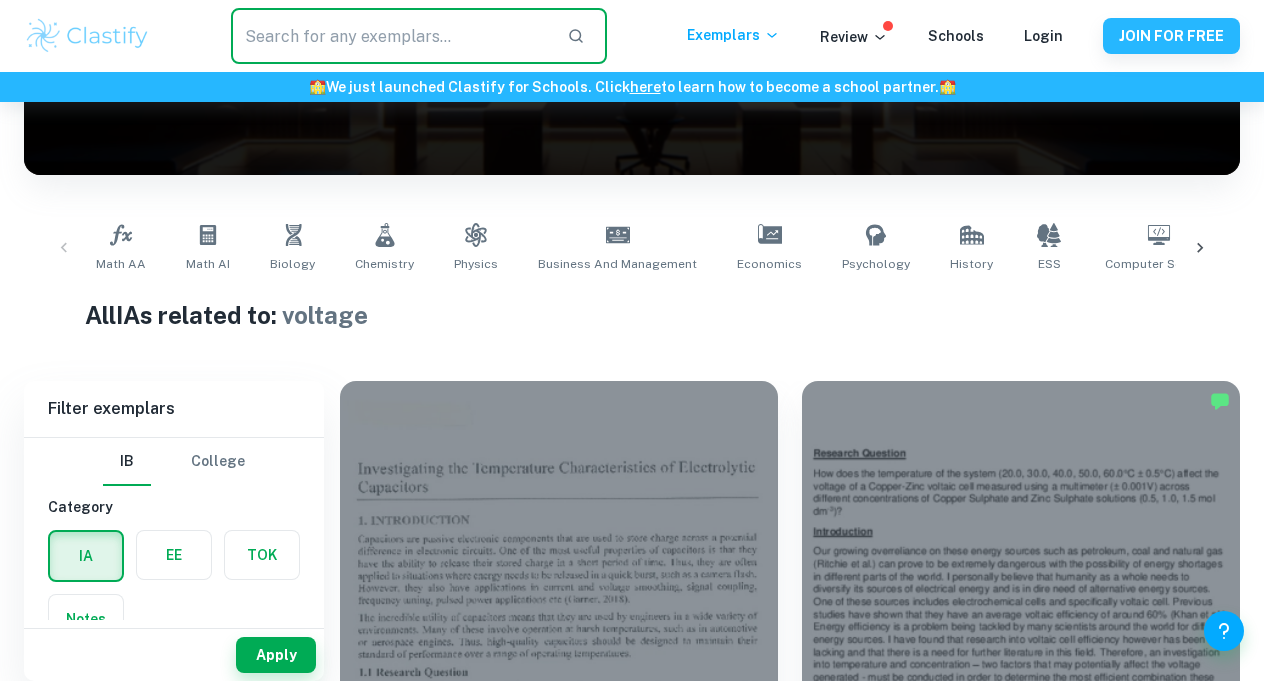click at bounding box center (390, 36) 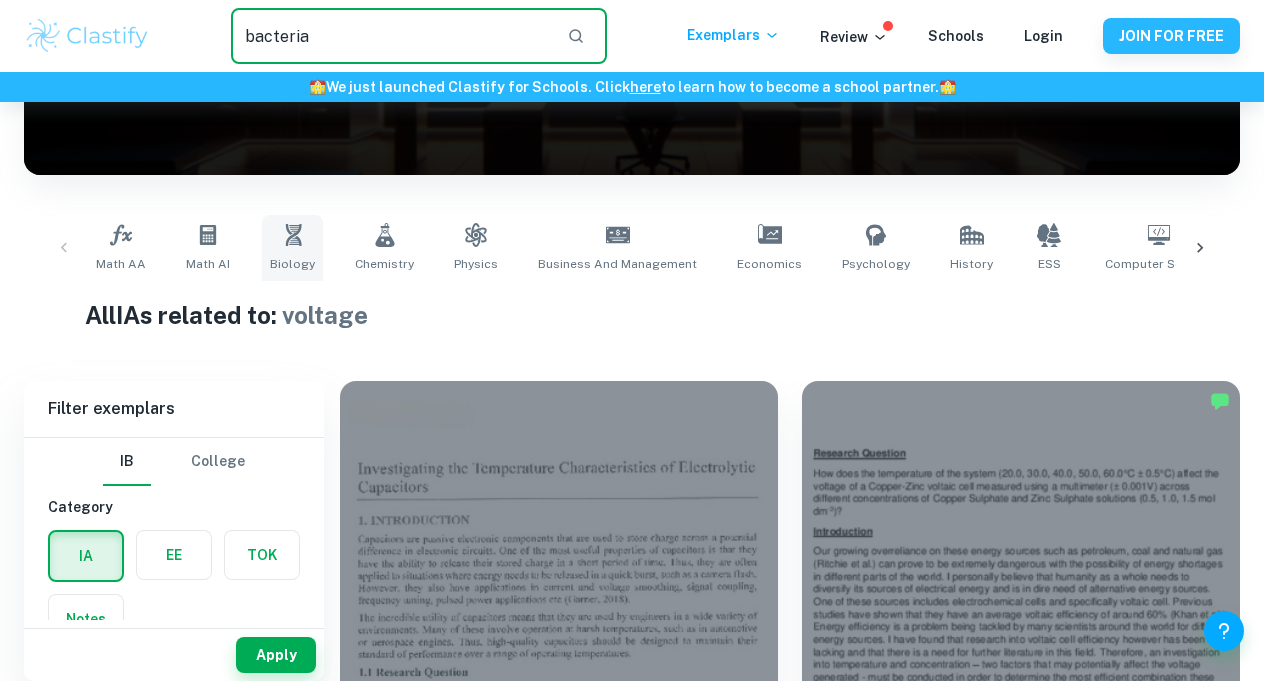 type on "bacteria" 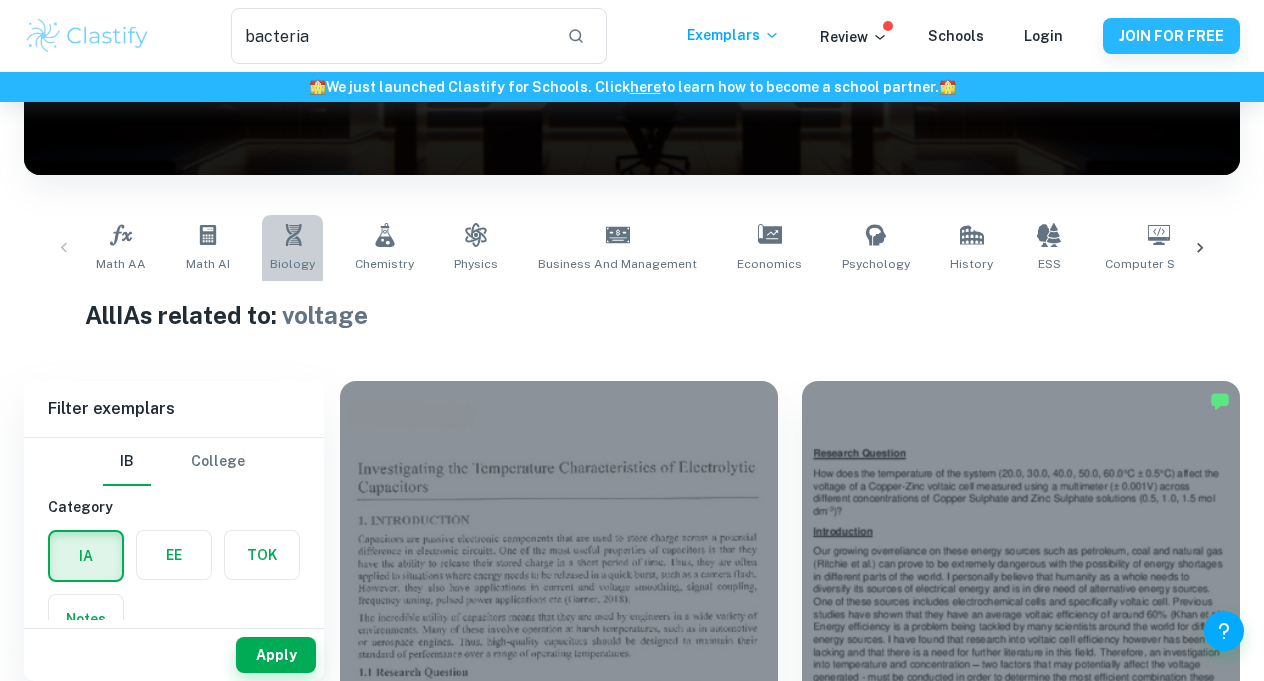 click on "Biology" at bounding box center [292, 248] 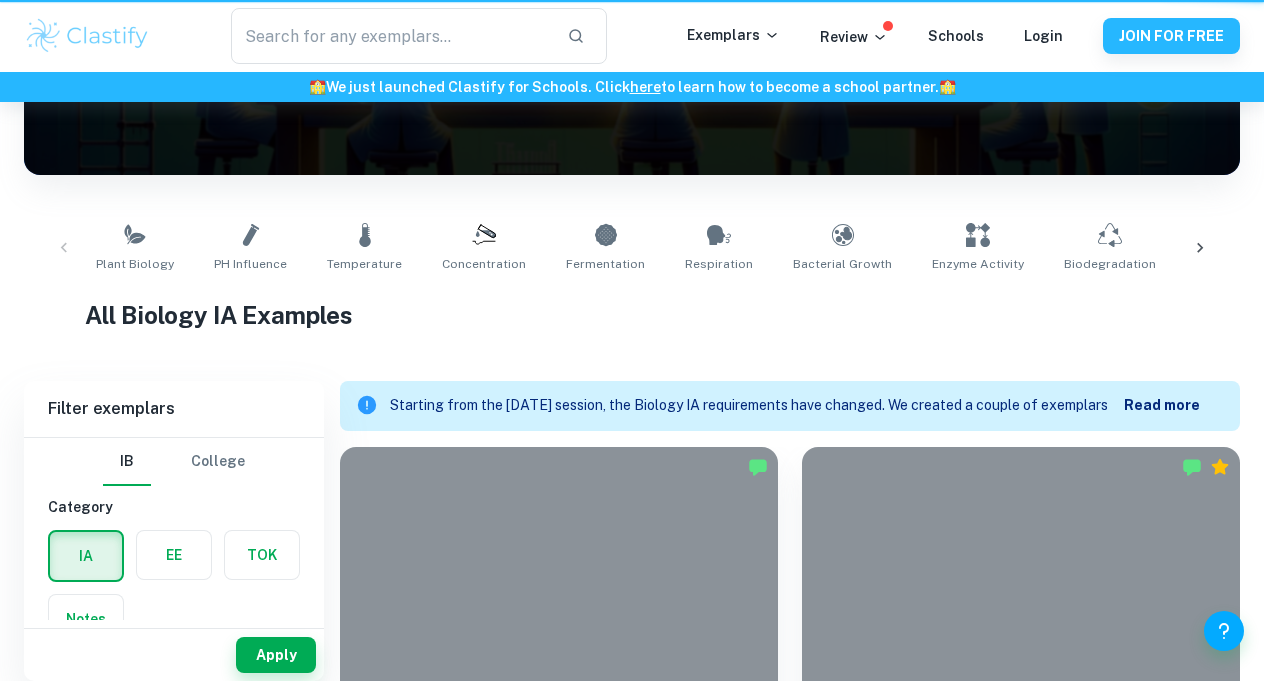 scroll, scrollTop: 0, scrollLeft: 0, axis: both 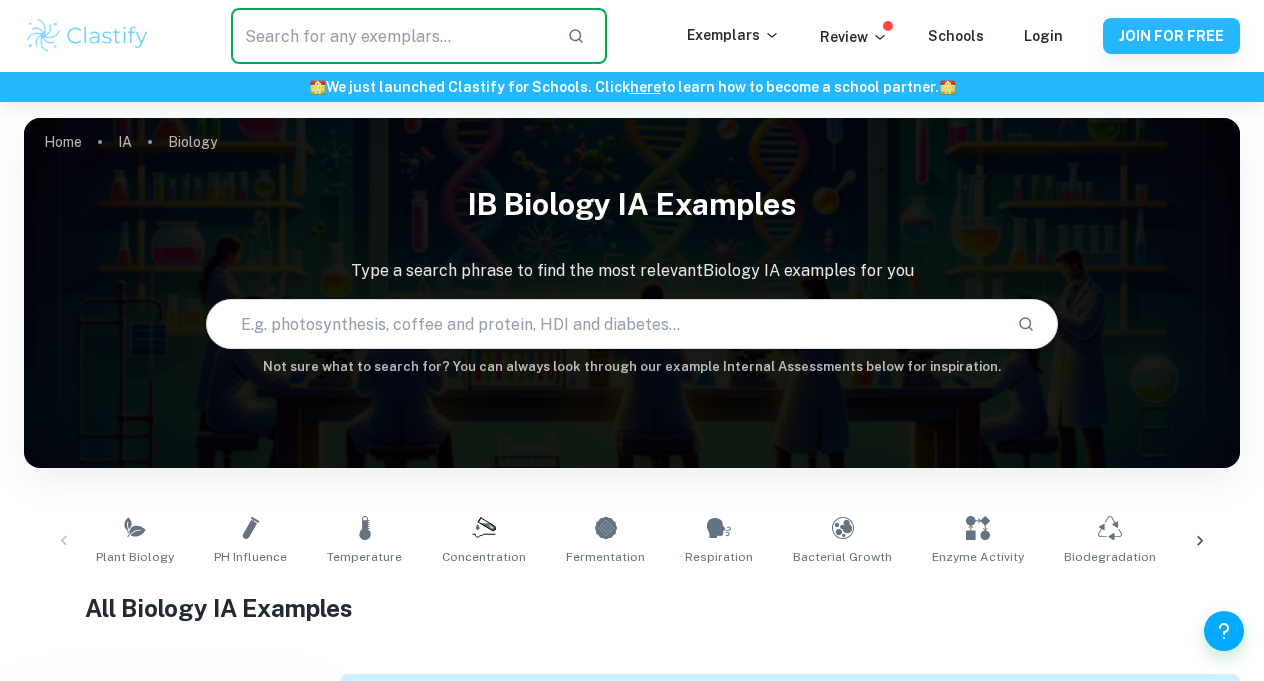 click at bounding box center (390, 36) 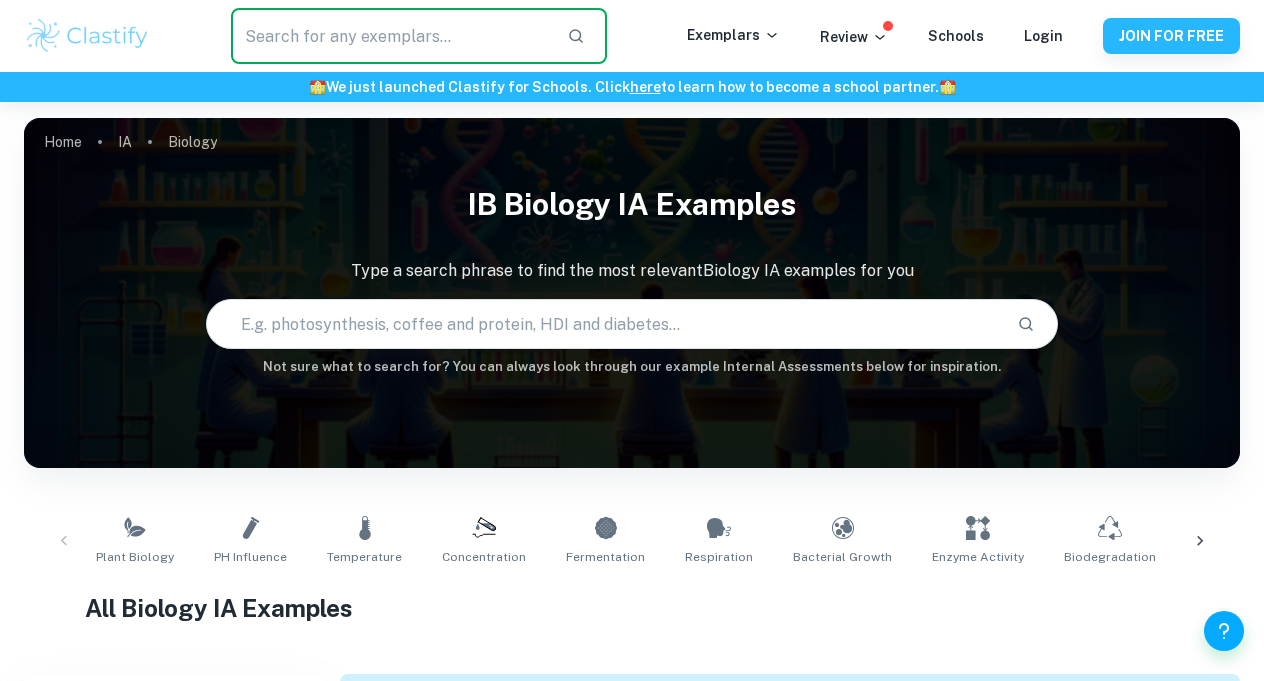 click at bounding box center (603, 324) 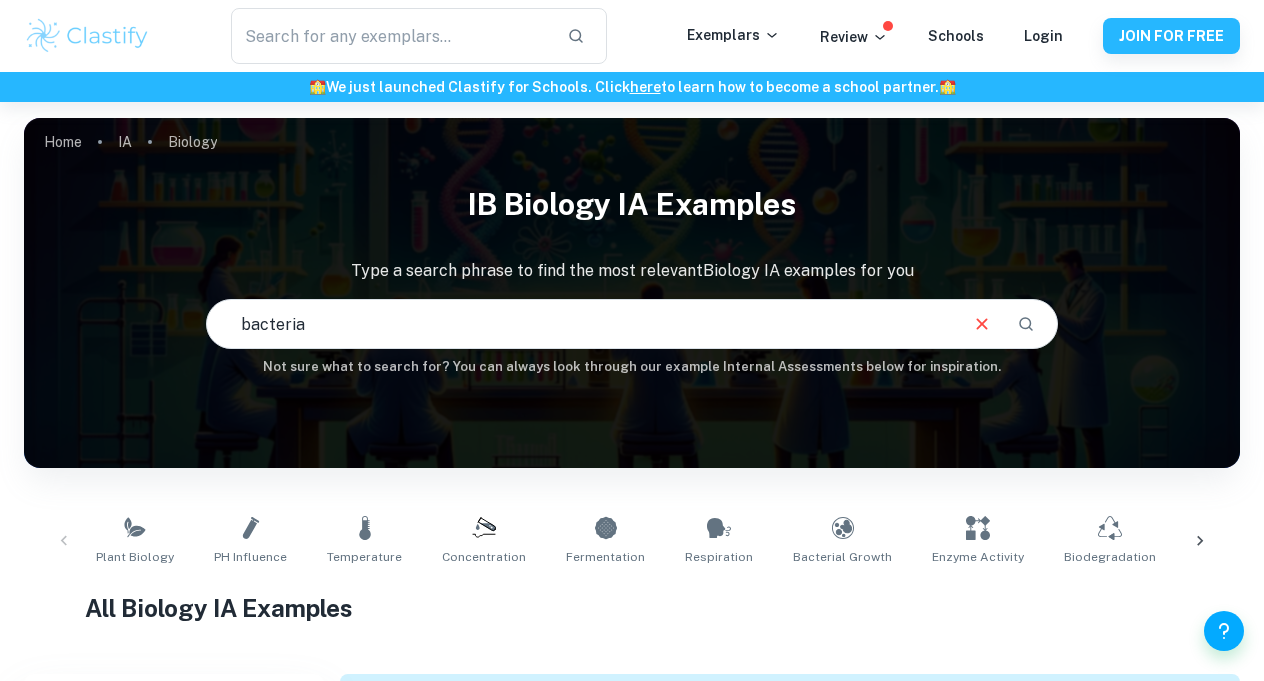 type on "bacteria" 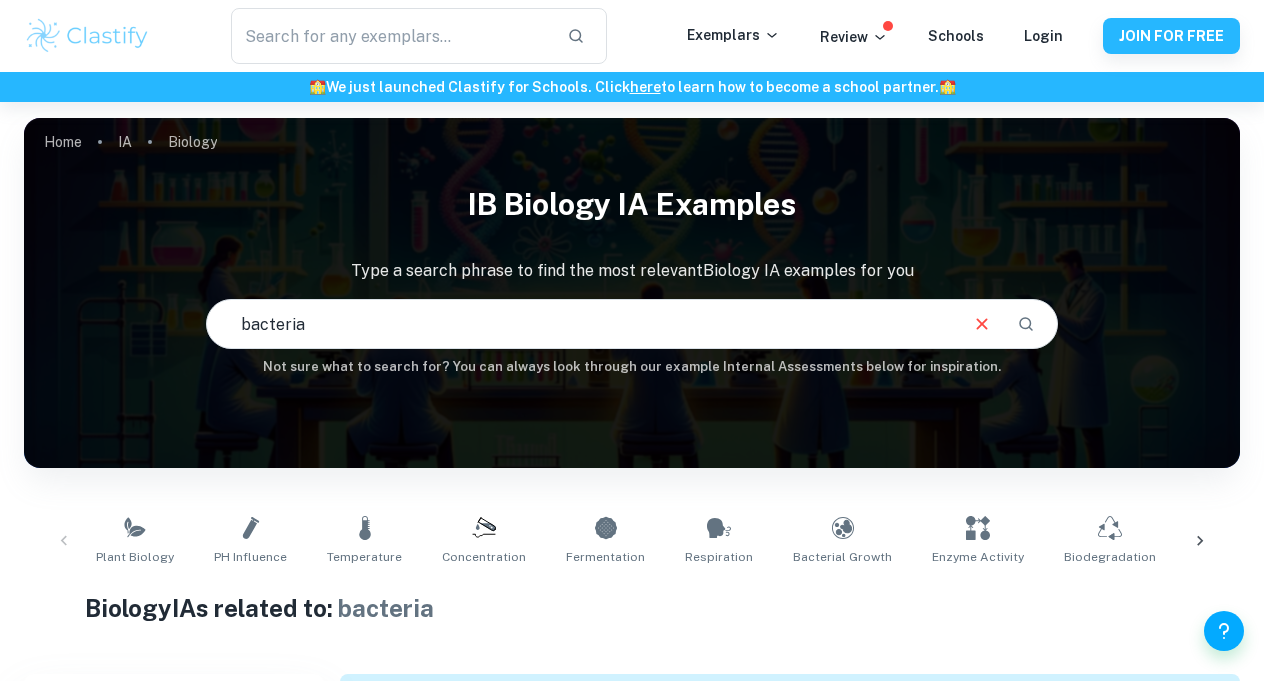 scroll, scrollTop: 590, scrollLeft: 0, axis: vertical 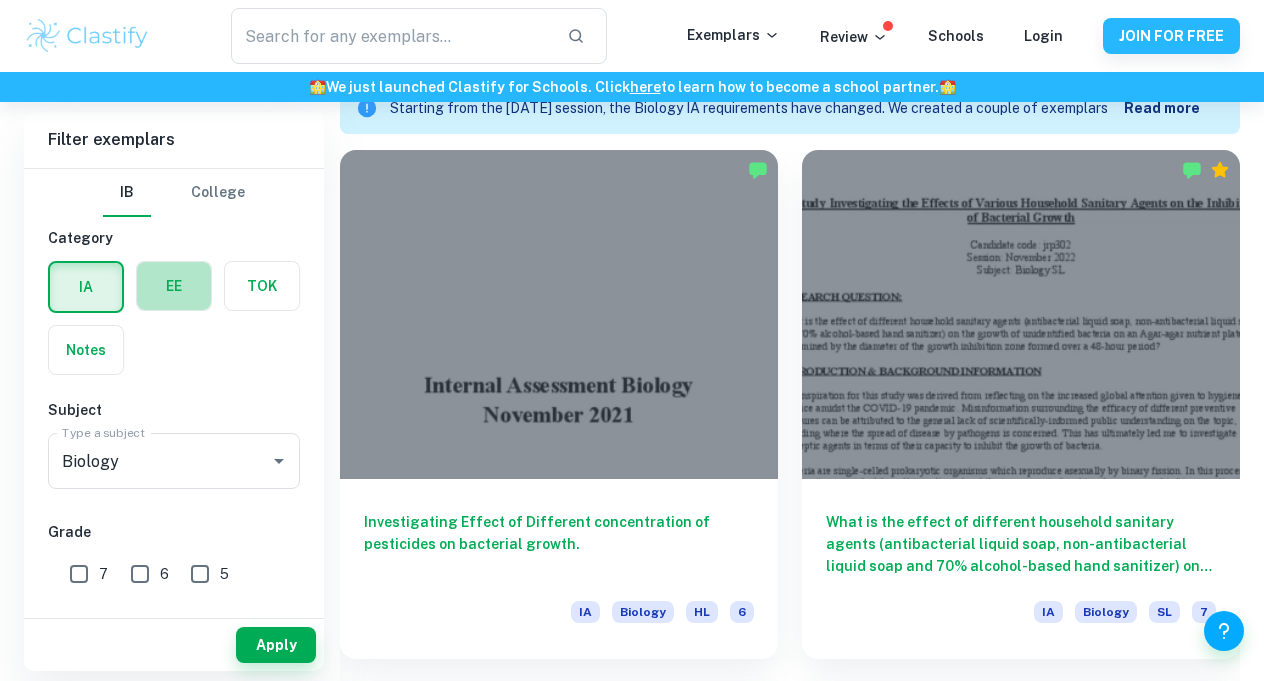 click at bounding box center (174, 286) 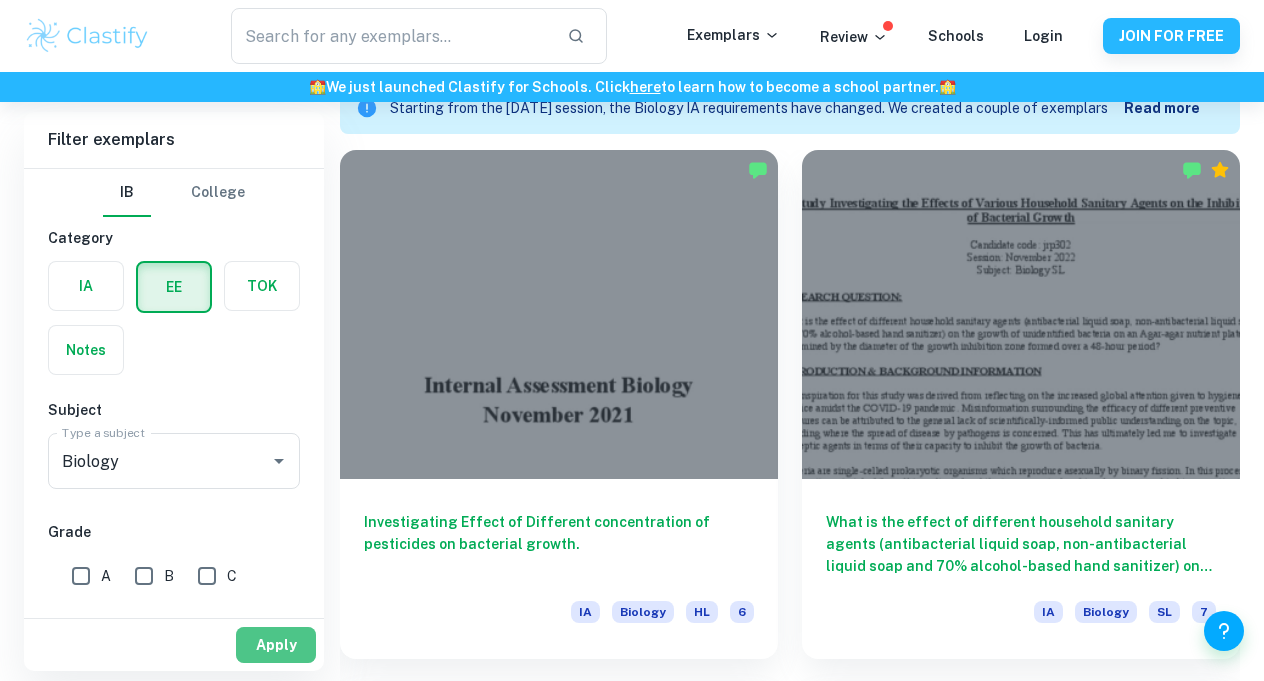 click on "Apply" at bounding box center [276, 645] 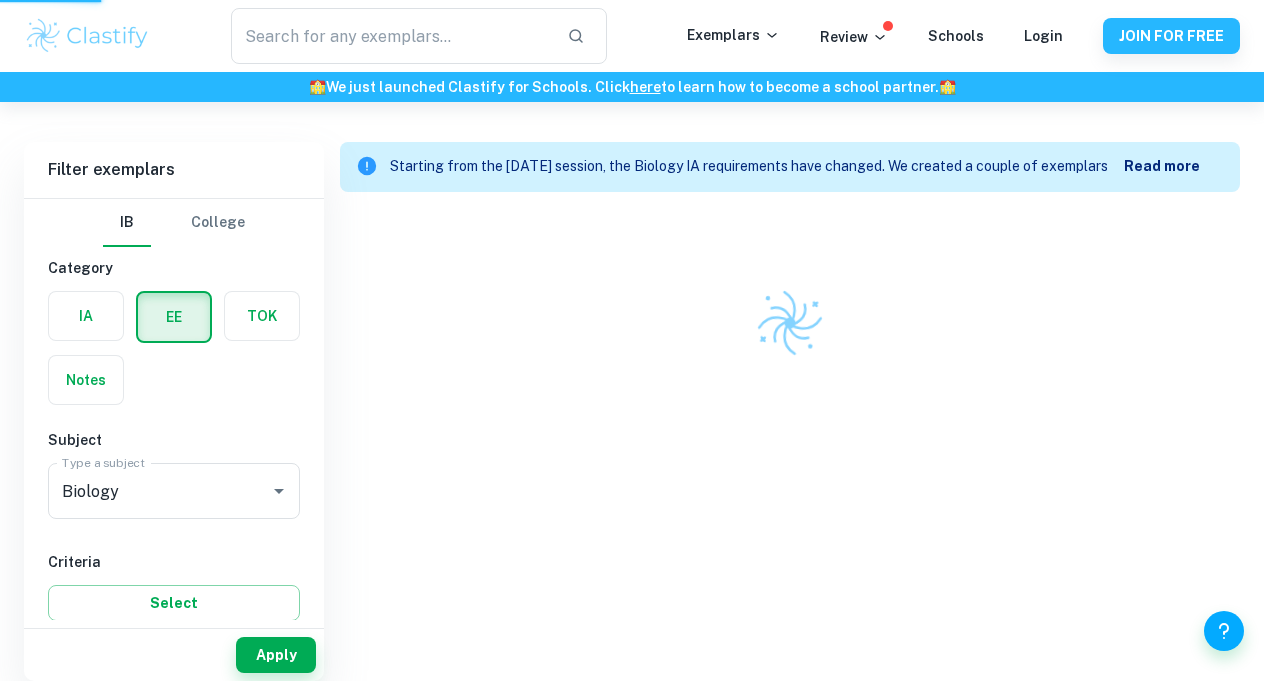 scroll, scrollTop: 522, scrollLeft: 0, axis: vertical 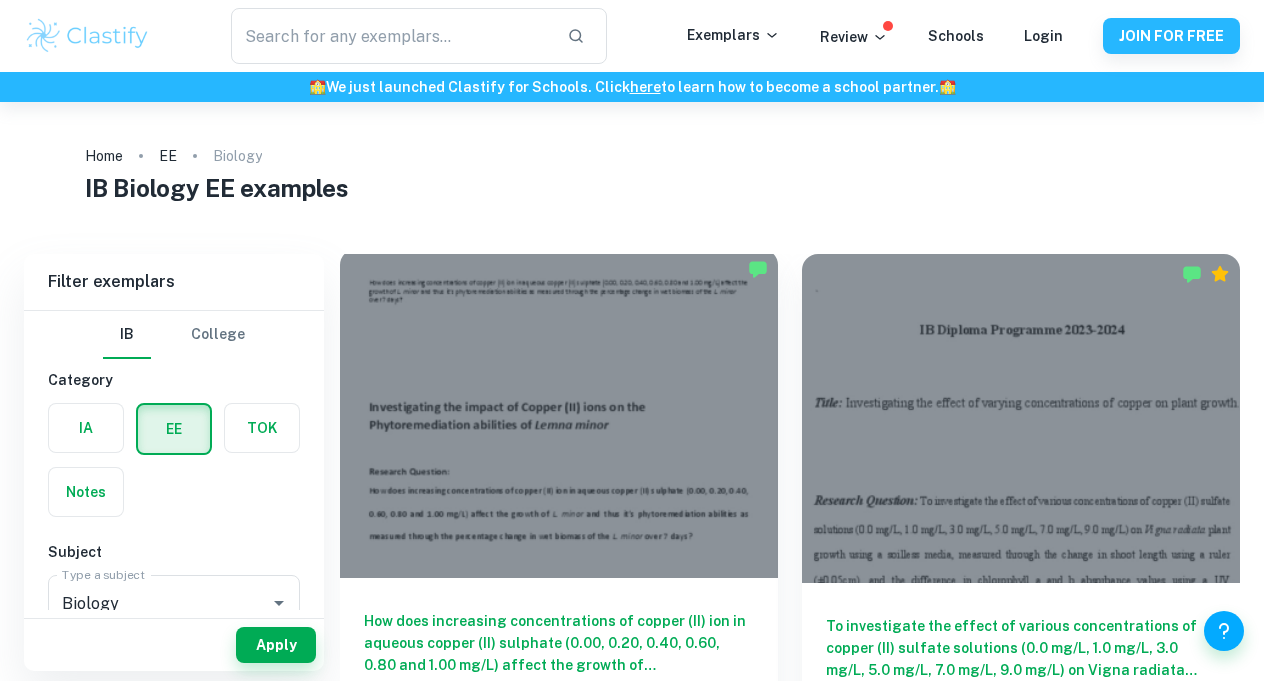 click at bounding box center [559, 413] 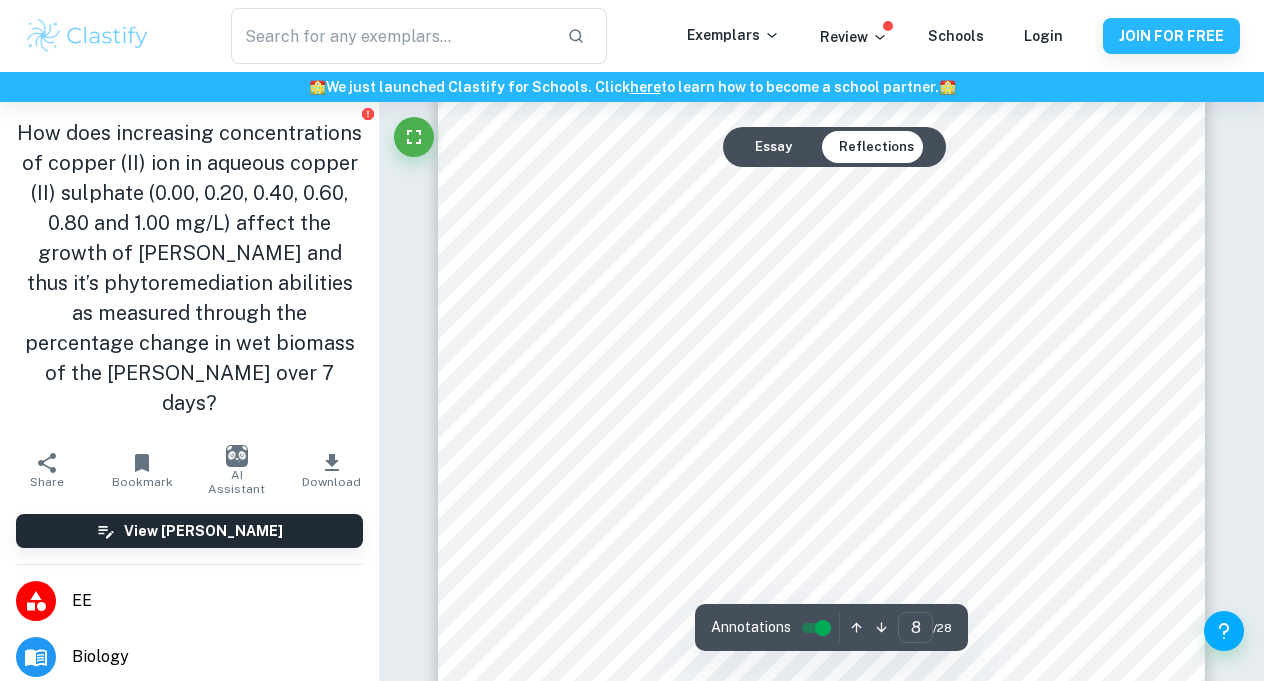 scroll, scrollTop: 7424, scrollLeft: 0, axis: vertical 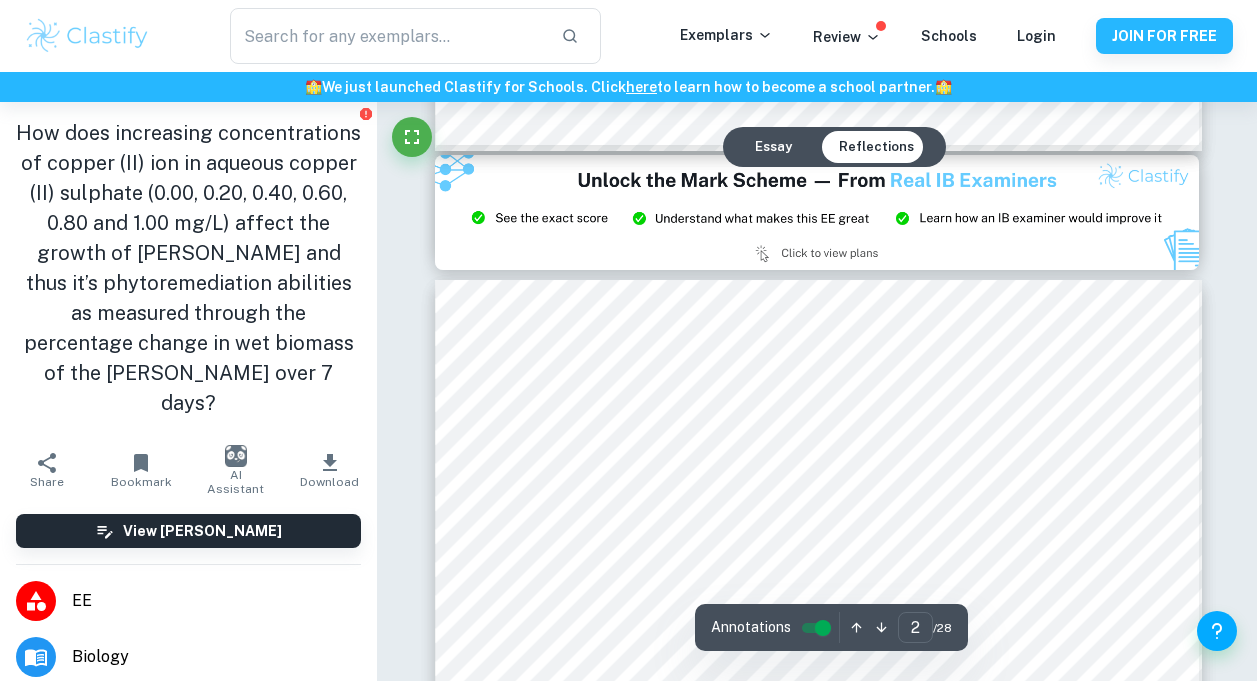 type on "3" 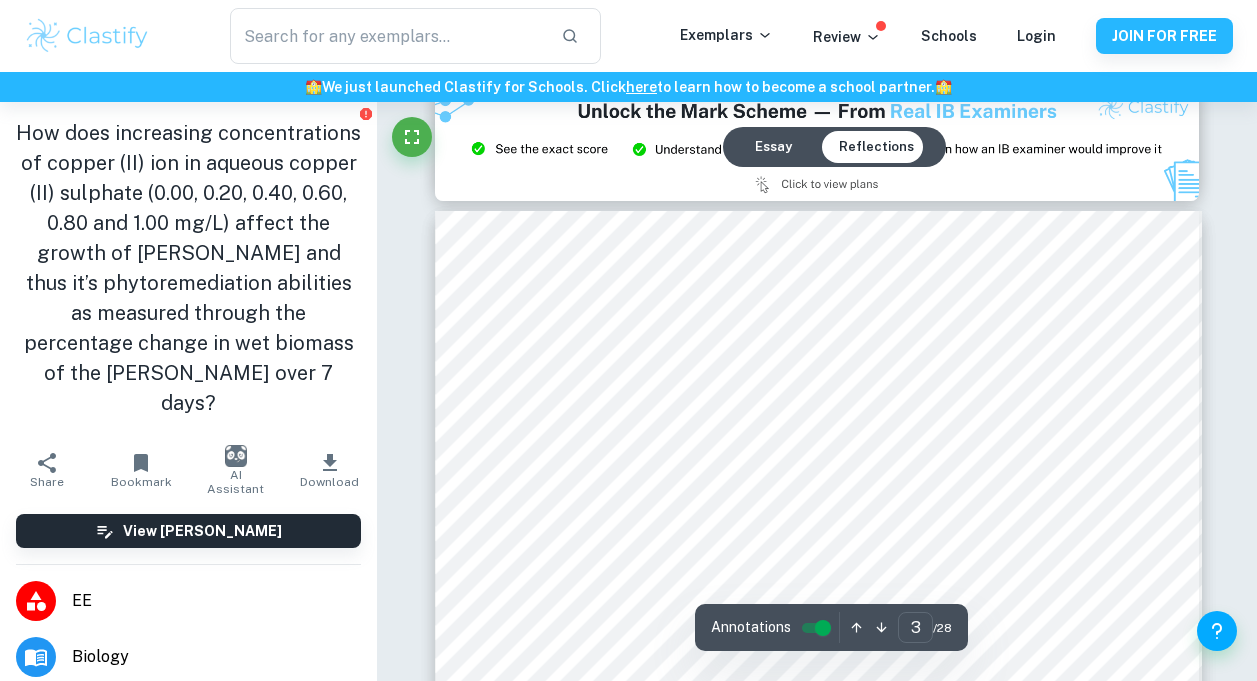 scroll, scrollTop: 2287, scrollLeft: 0, axis: vertical 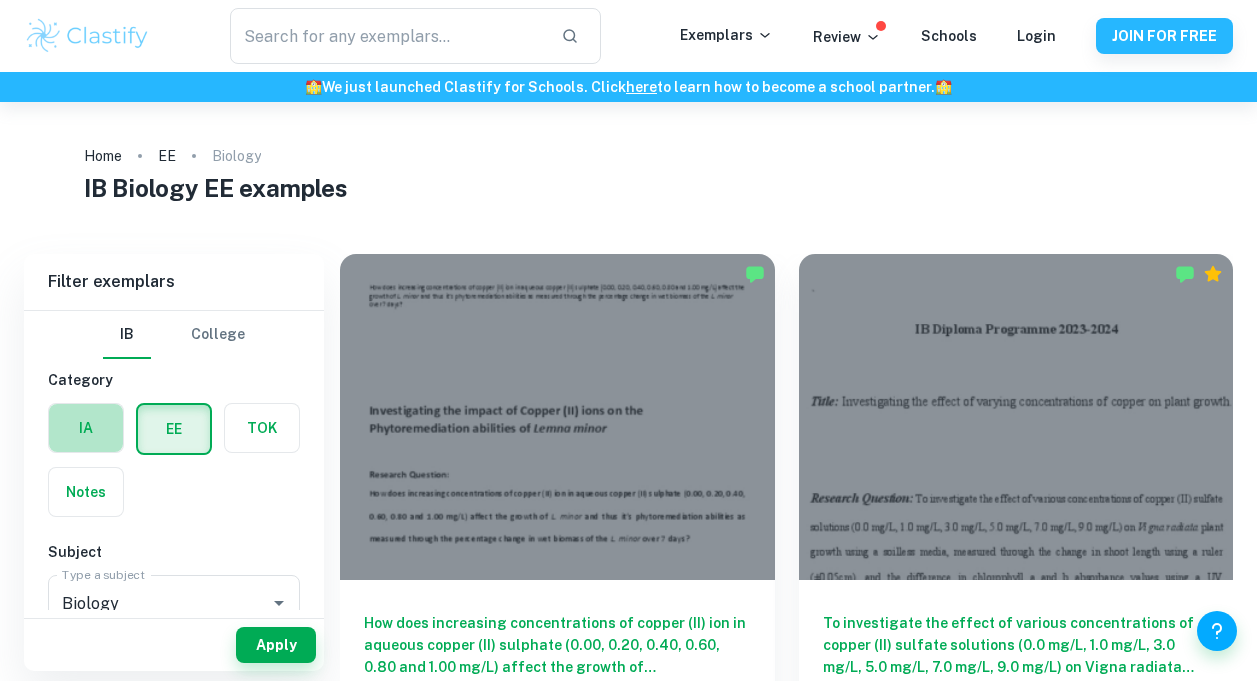 click at bounding box center [86, 428] 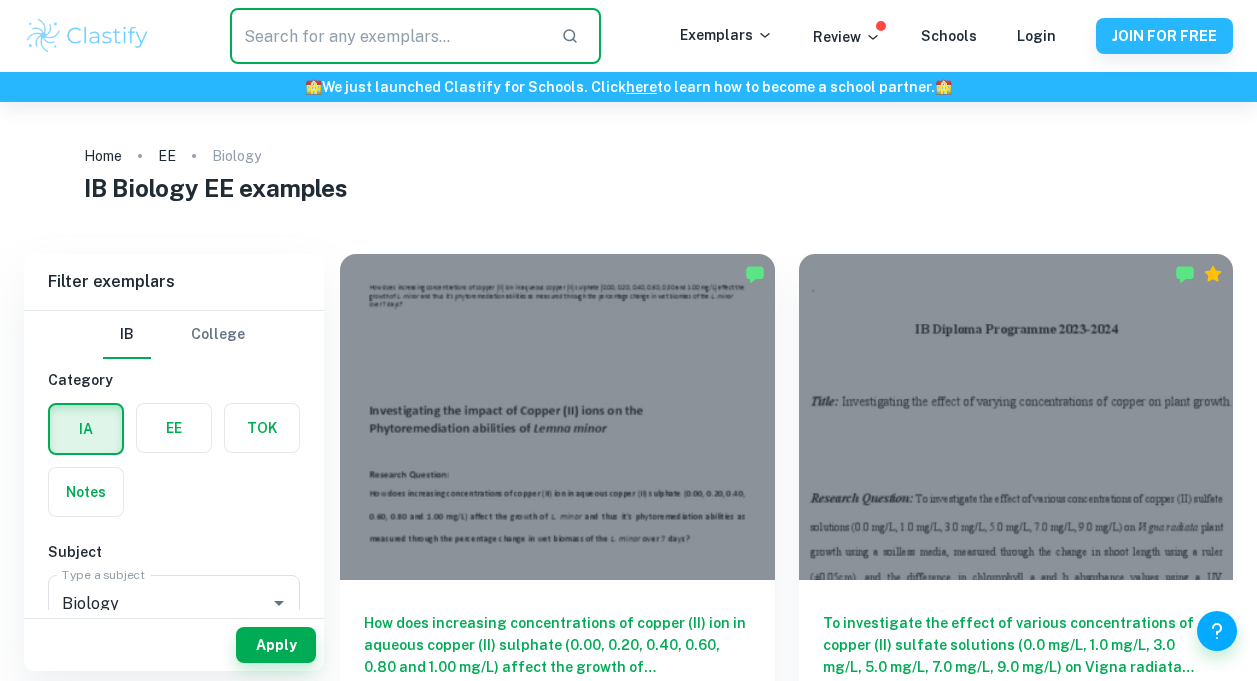 click at bounding box center [387, 36] 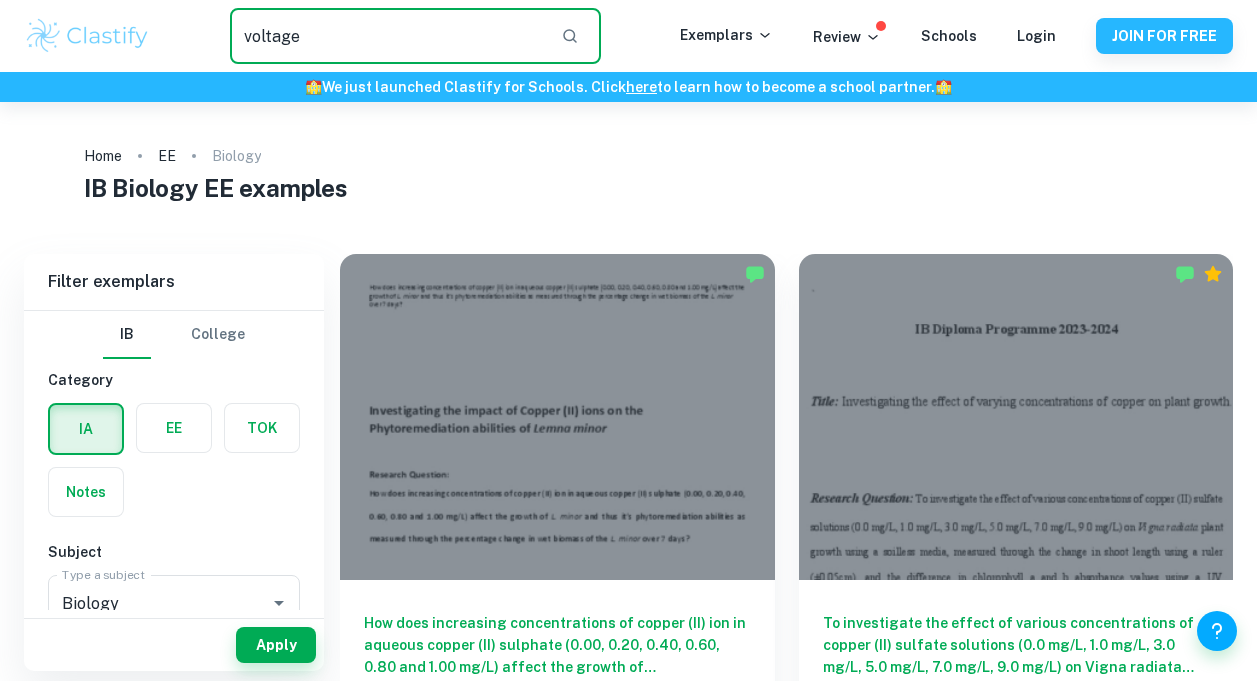 type on "voltage" 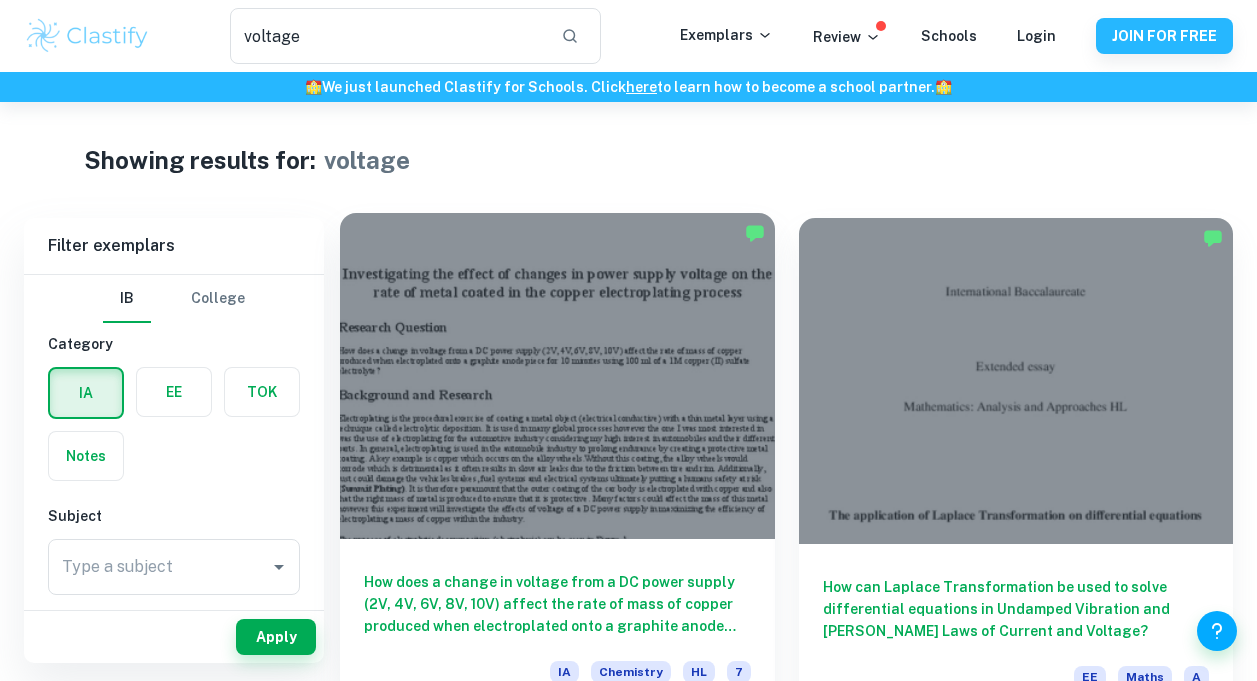 click at bounding box center (557, 376) 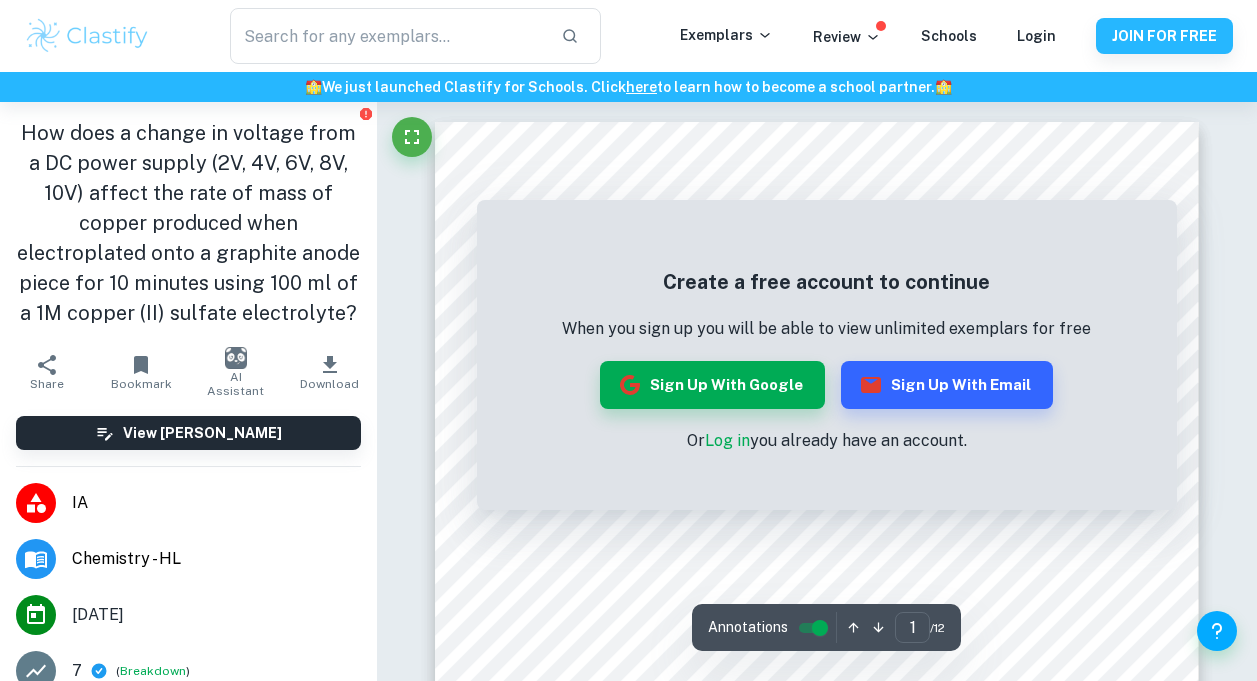 type on "voltage" 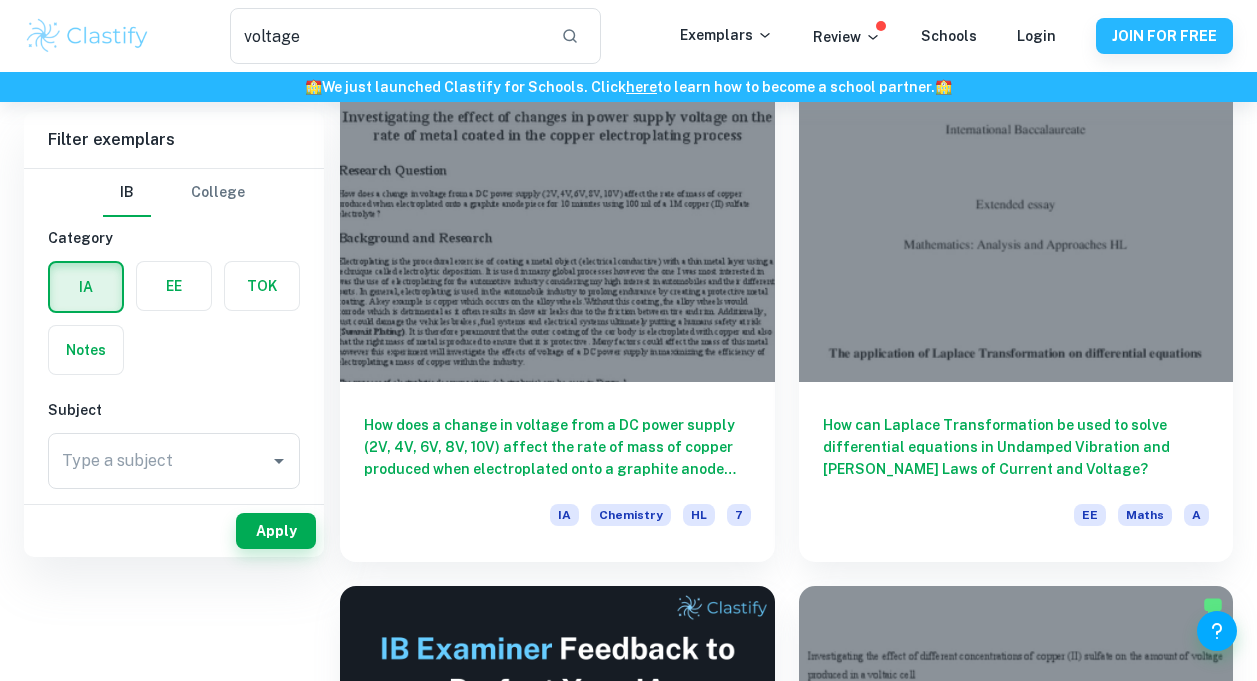 scroll, scrollTop: 0, scrollLeft: 0, axis: both 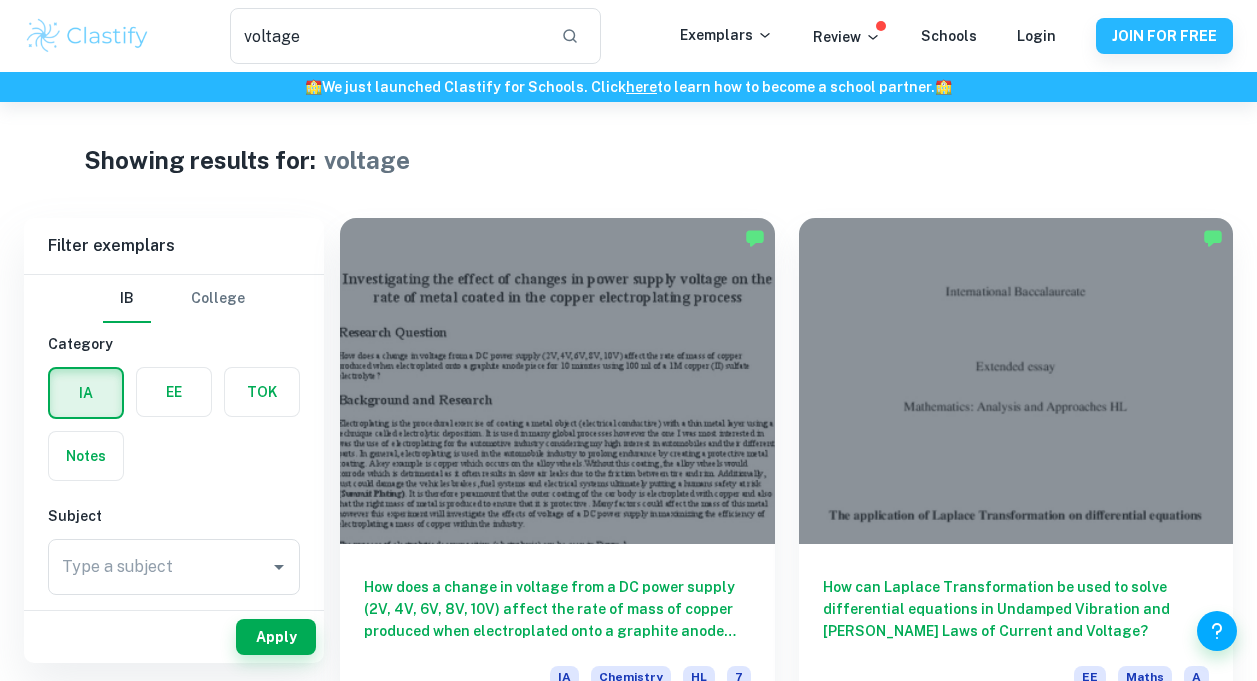 type 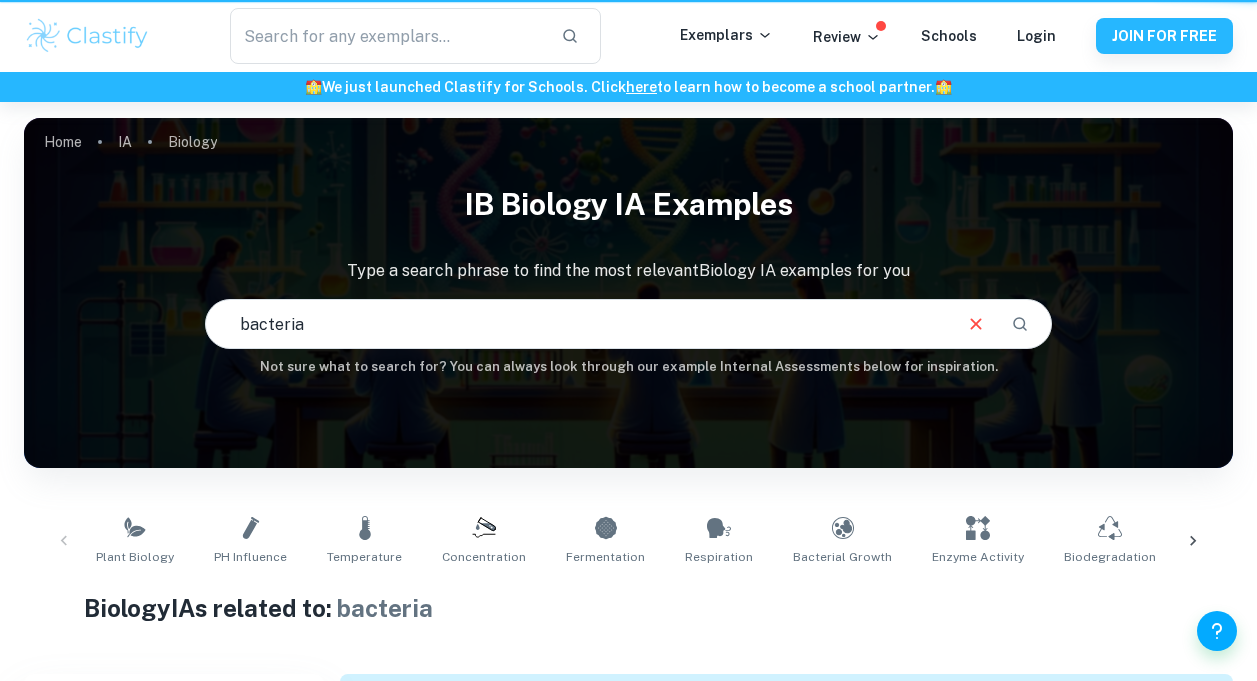 scroll, scrollTop: 293, scrollLeft: 0, axis: vertical 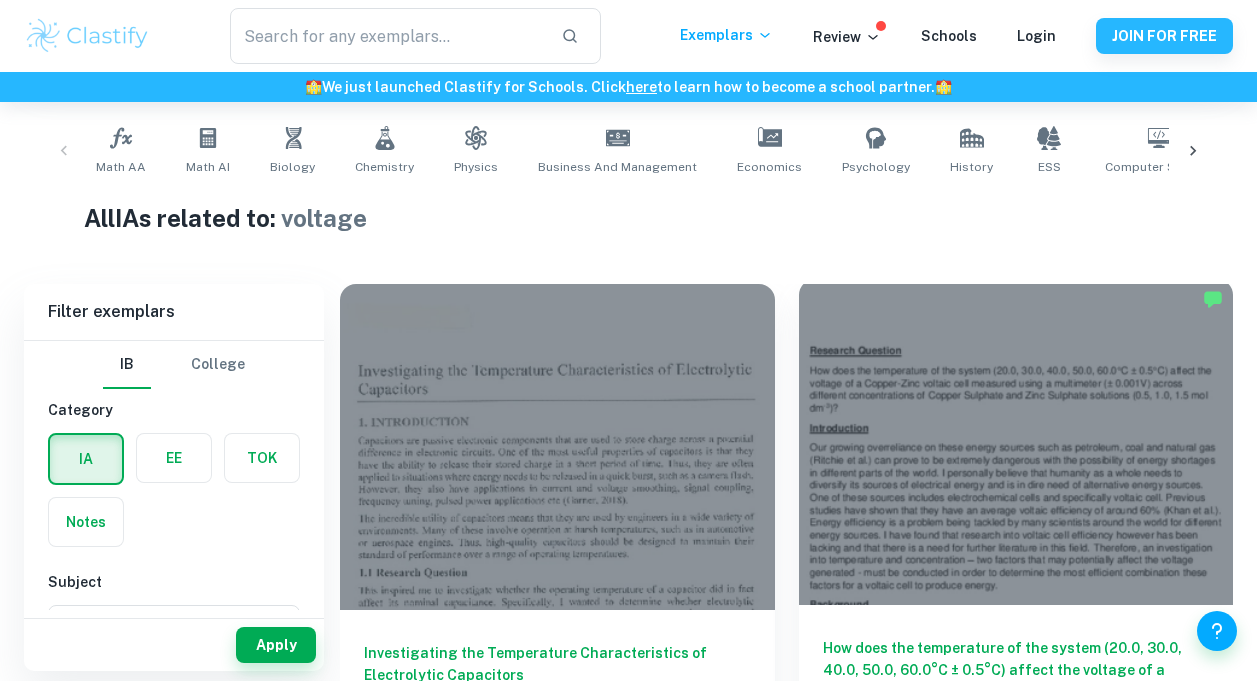 click at bounding box center [1016, 442] 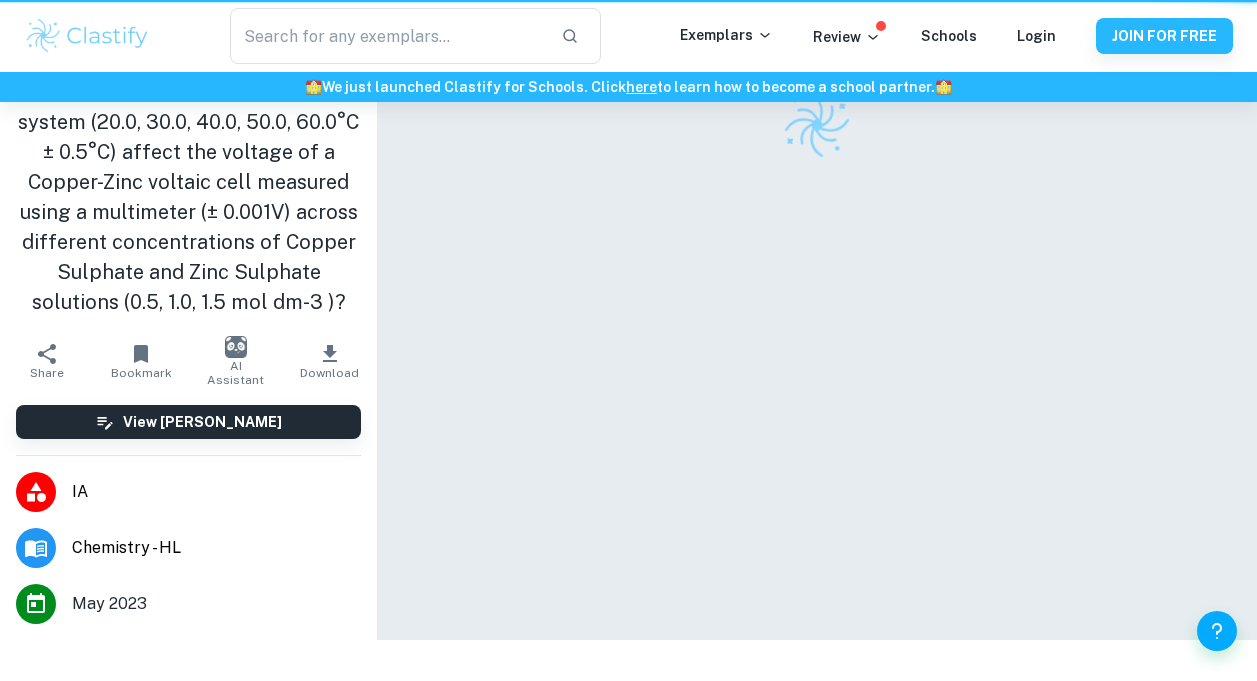 scroll, scrollTop: 0, scrollLeft: 0, axis: both 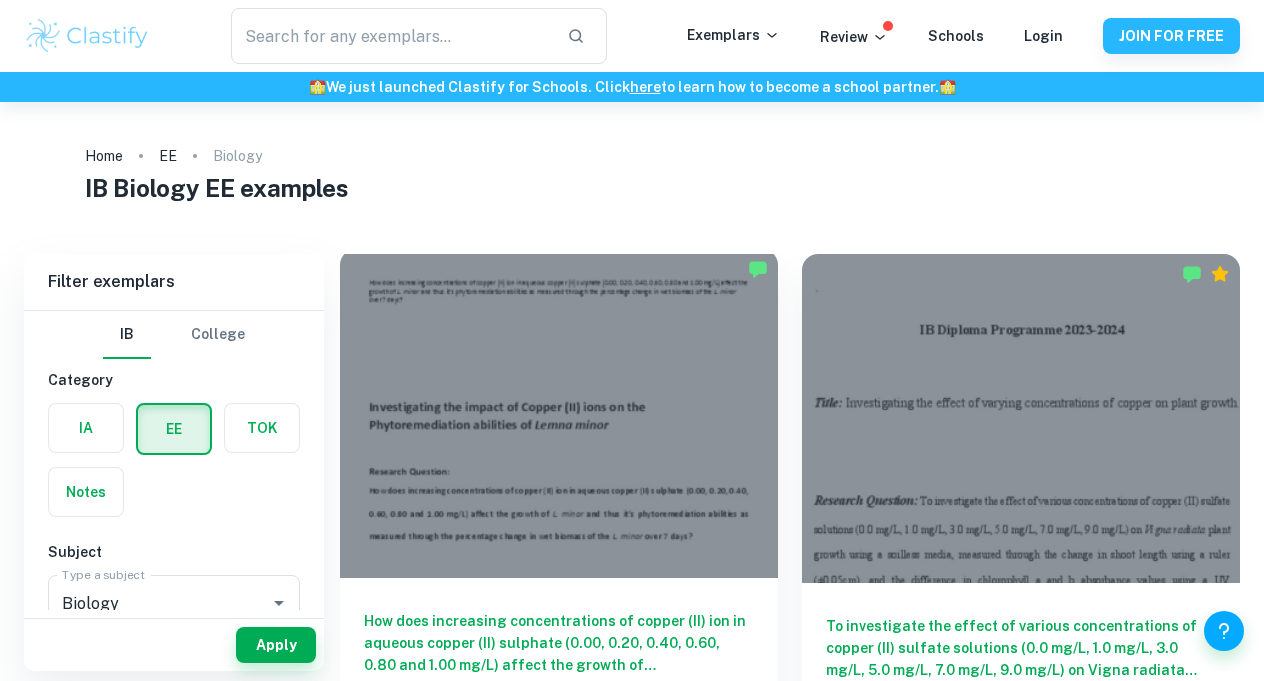 click at bounding box center [559, 413] 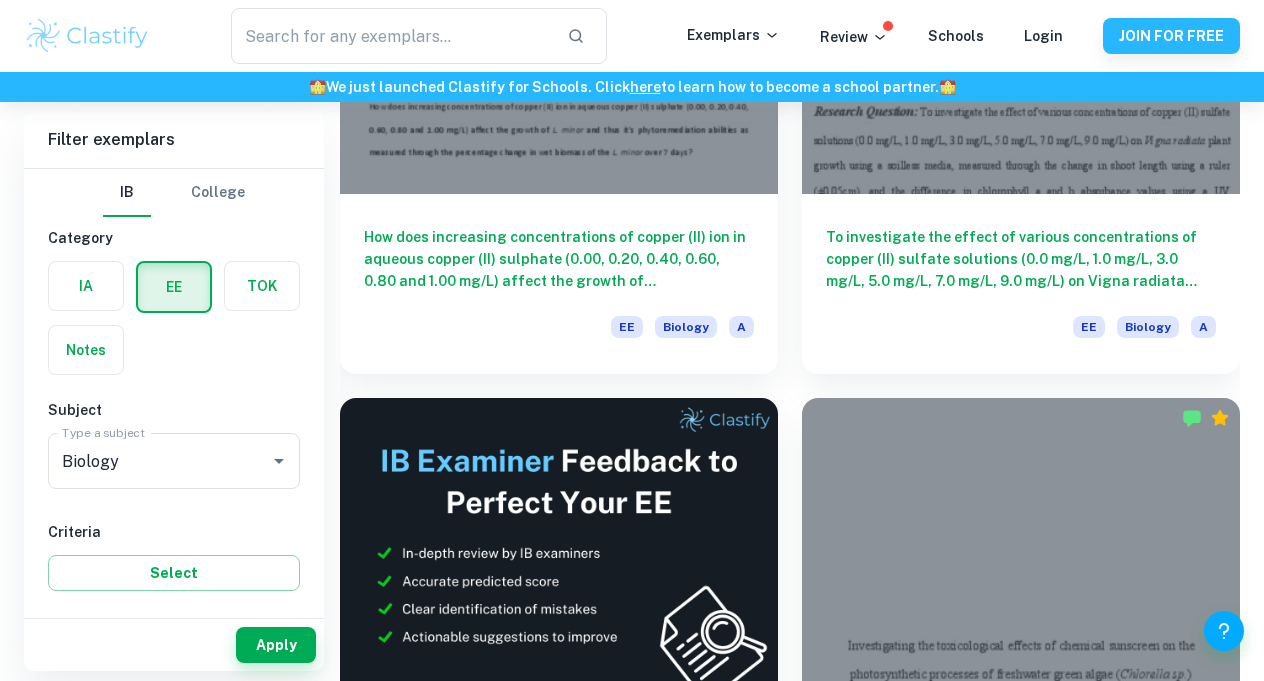 scroll, scrollTop: 545, scrollLeft: 0, axis: vertical 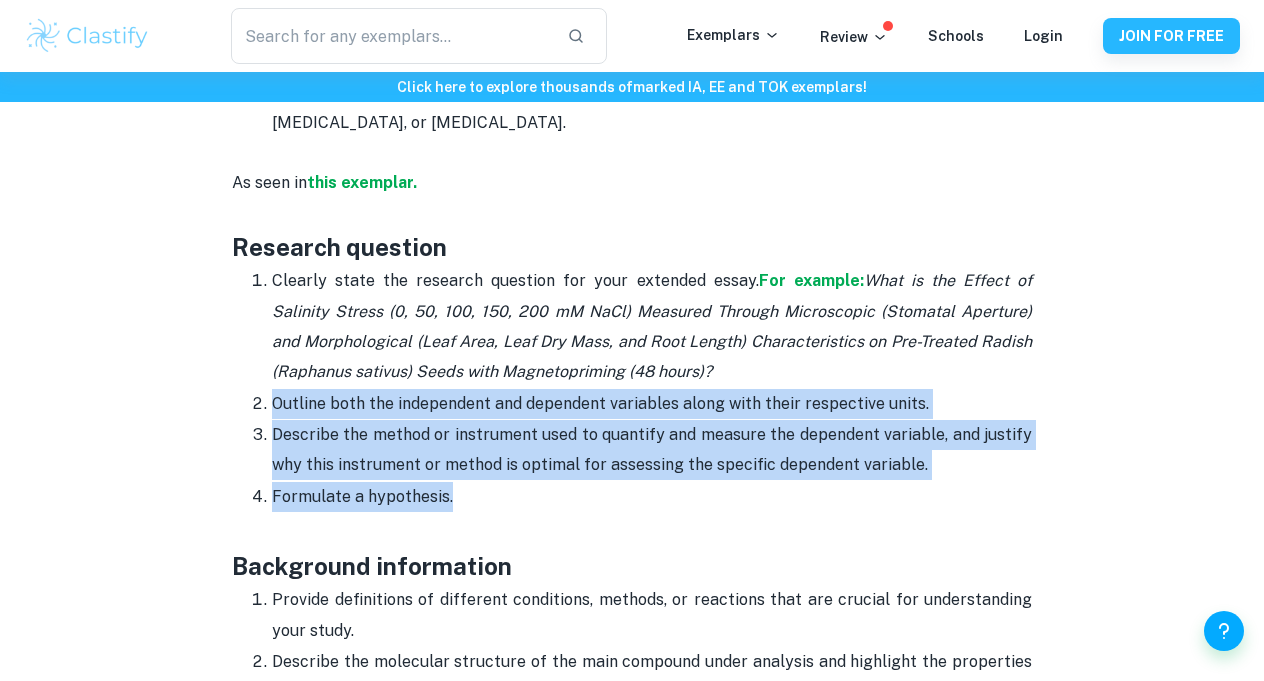 drag, startPoint x: 254, startPoint y: 401, endPoint x: 517, endPoint y: 491, distance: 277.97302 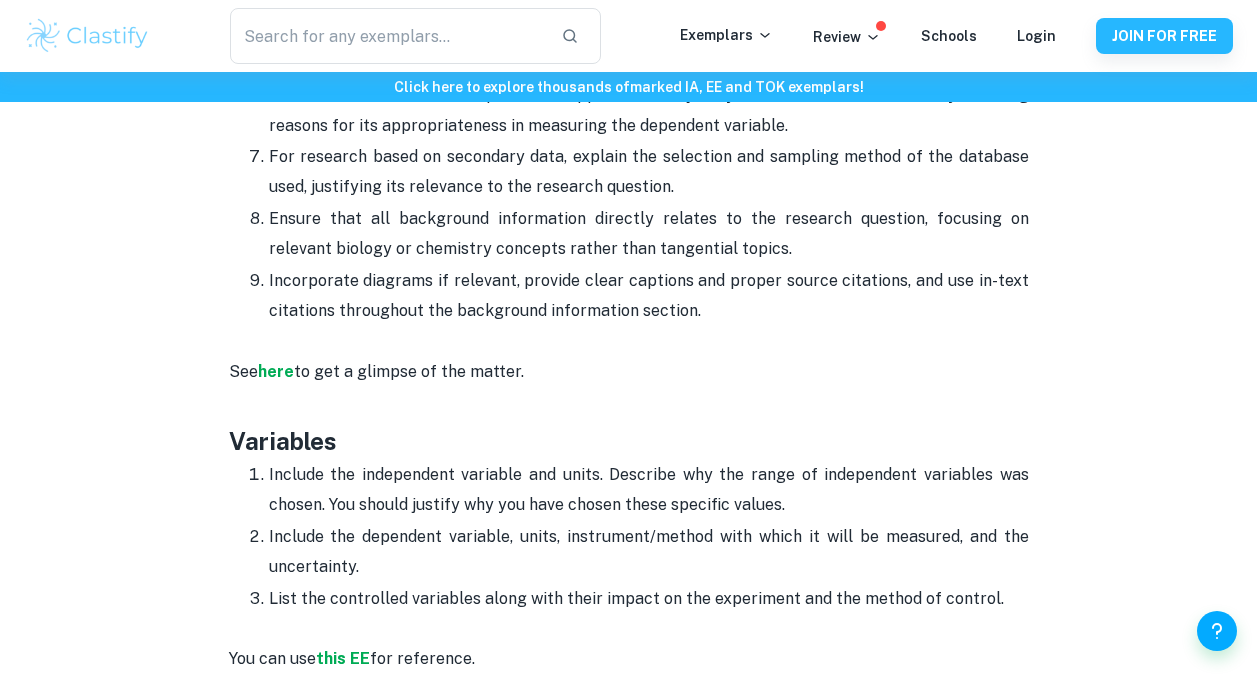 scroll, scrollTop: 2375, scrollLeft: 0, axis: vertical 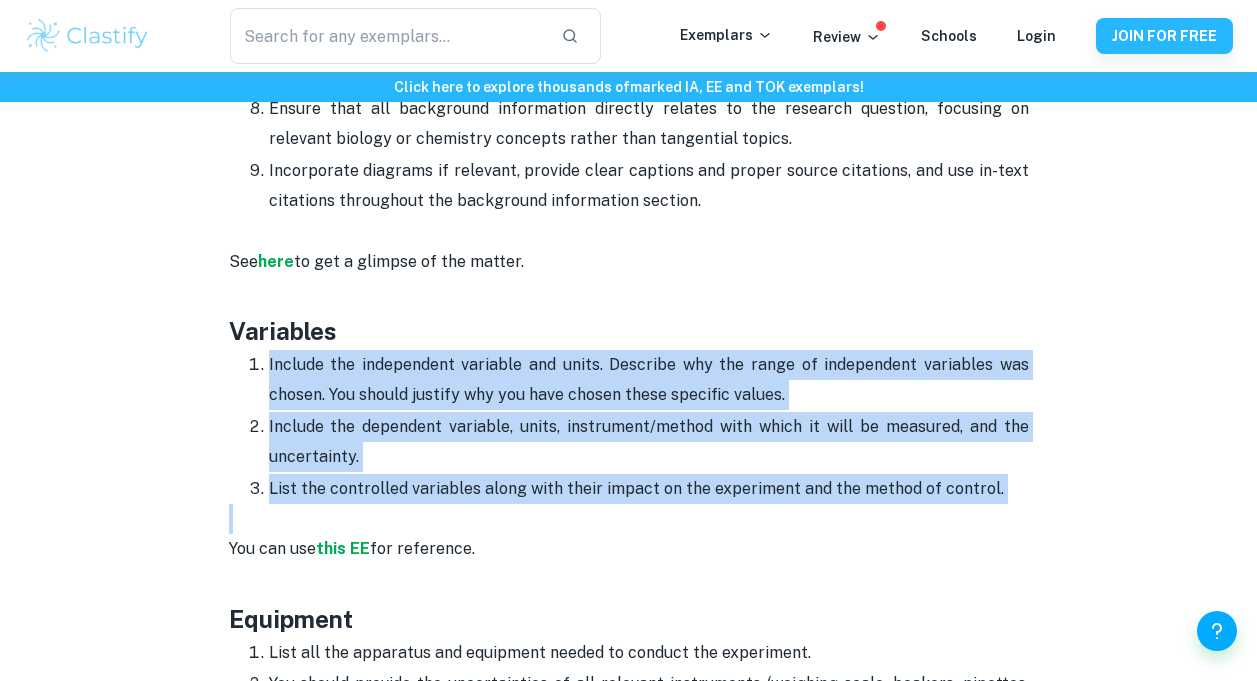 drag, startPoint x: 237, startPoint y: 356, endPoint x: 1007, endPoint y: 506, distance: 784.47437 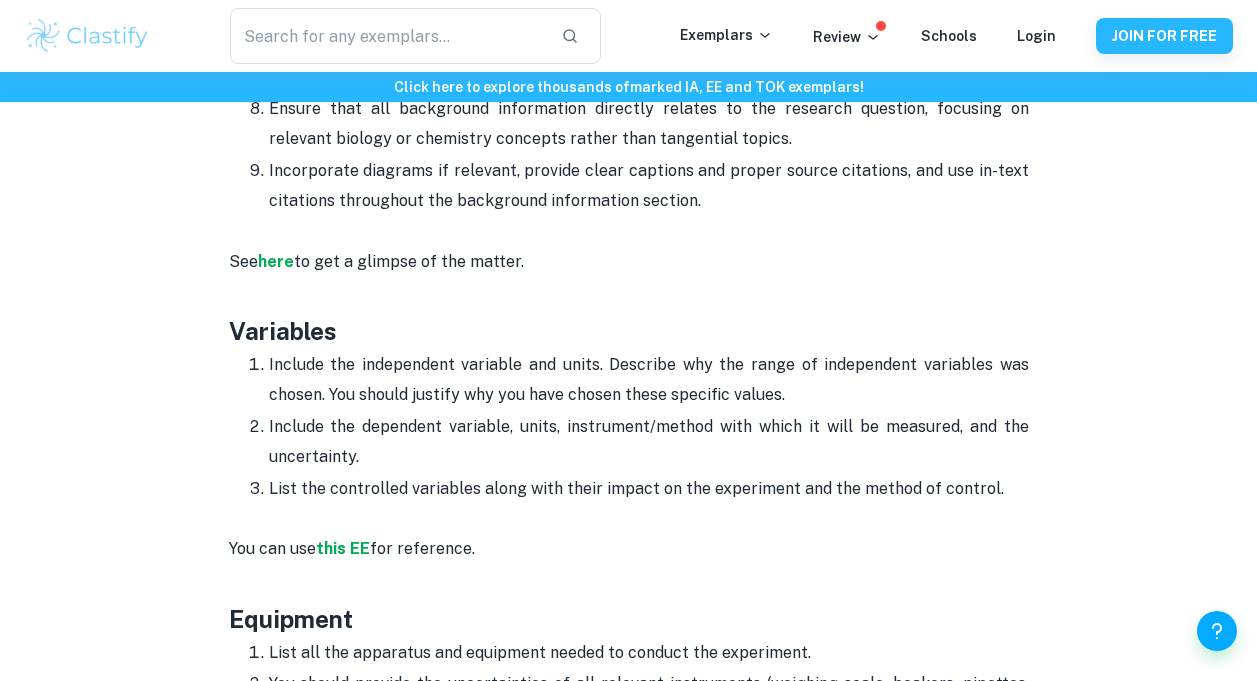 click on "Equipment" at bounding box center (629, 601) 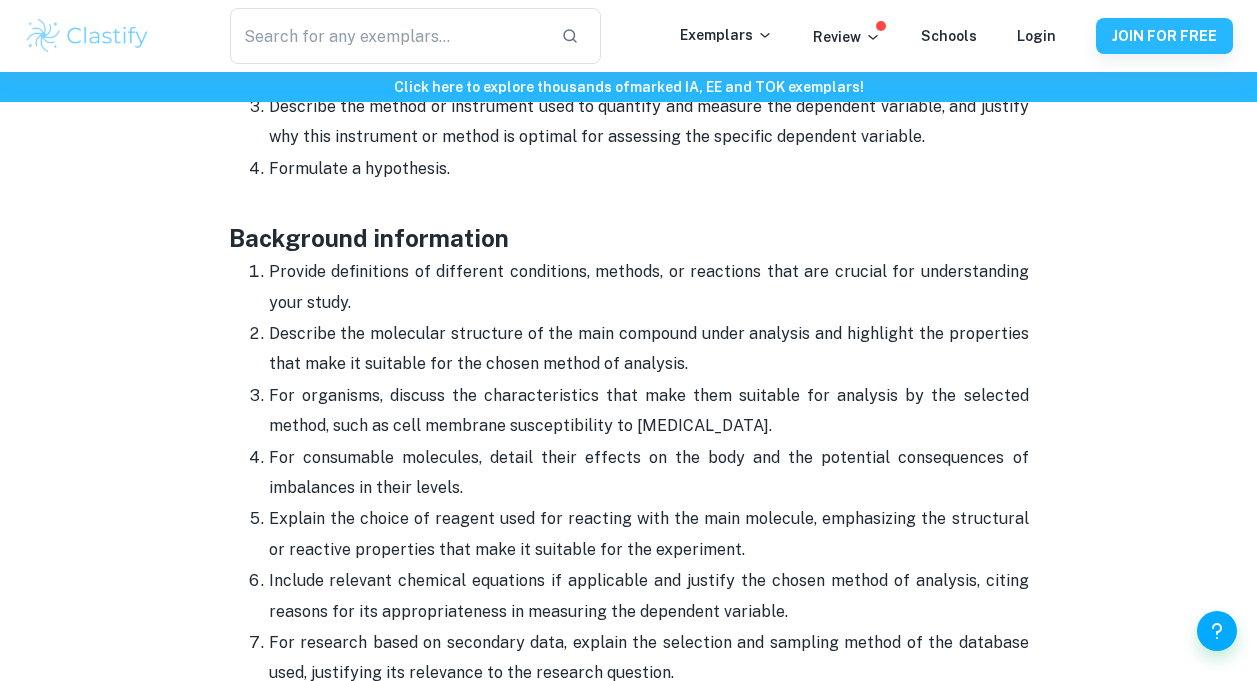 scroll, scrollTop: 1798, scrollLeft: 0, axis: vertical 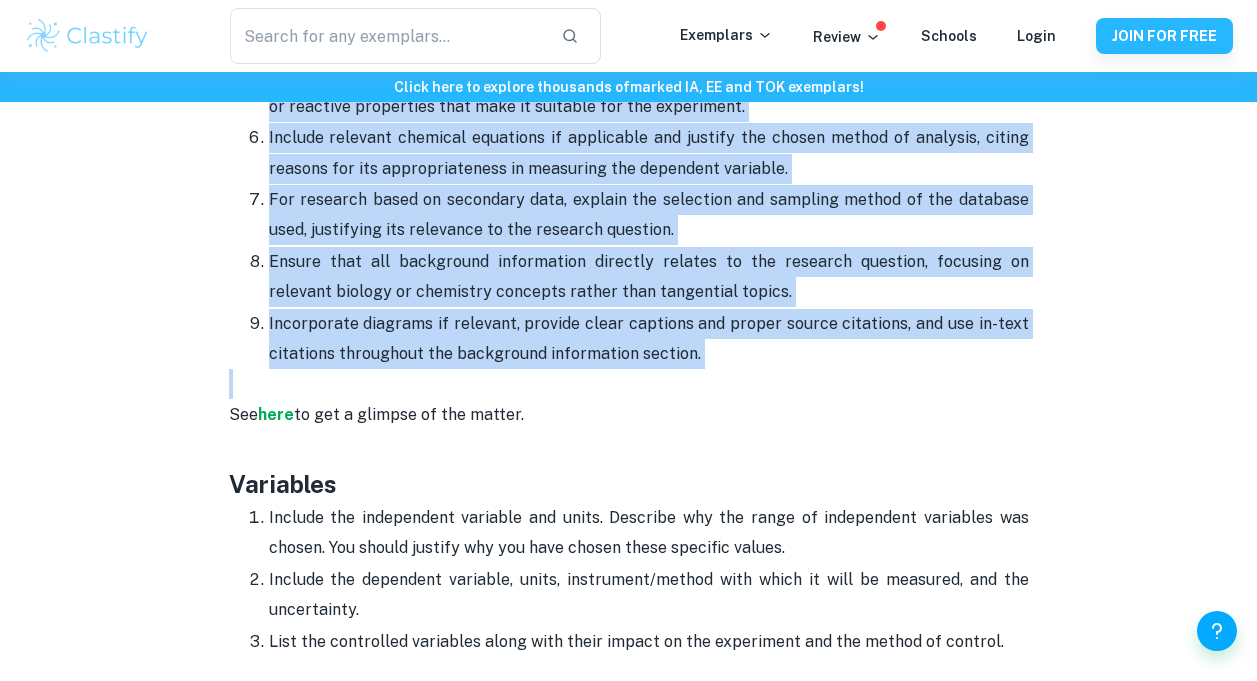 drag, startPoint x: 240, startPoint y: 258, endPoint x: 705, endPoint y: 373, distance: 479.0094 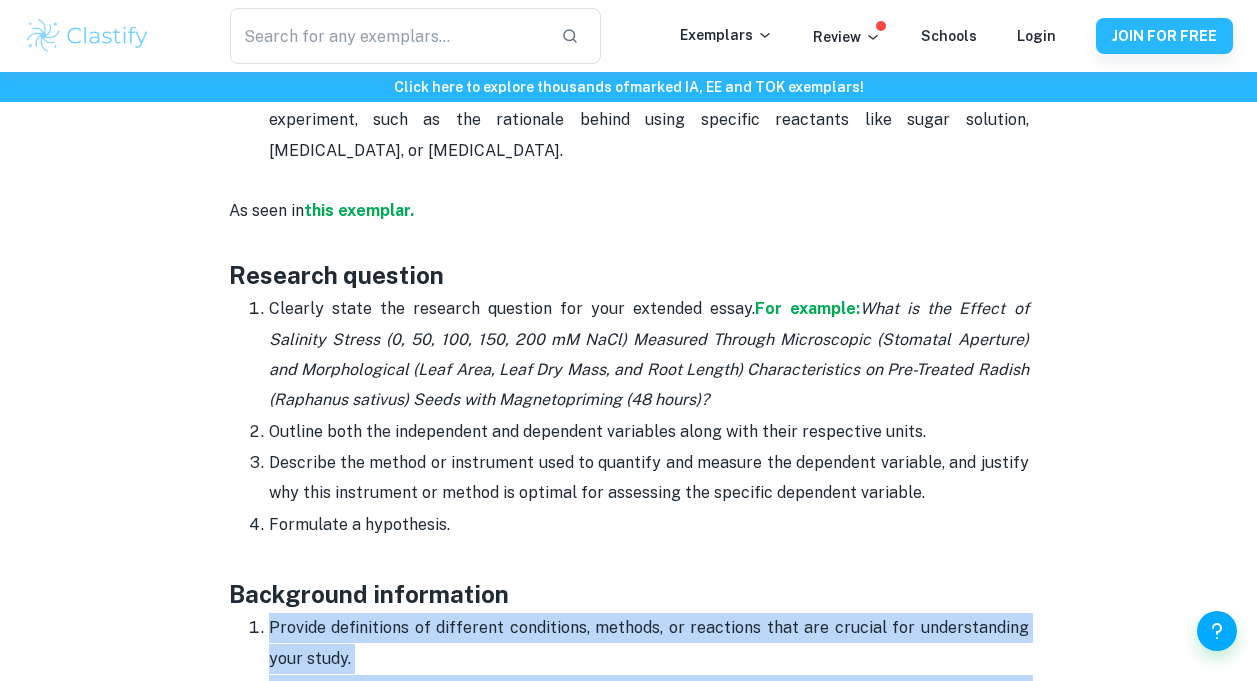 scroll, scrollTop: 1422, scrollLeft: 0, axis: vertical 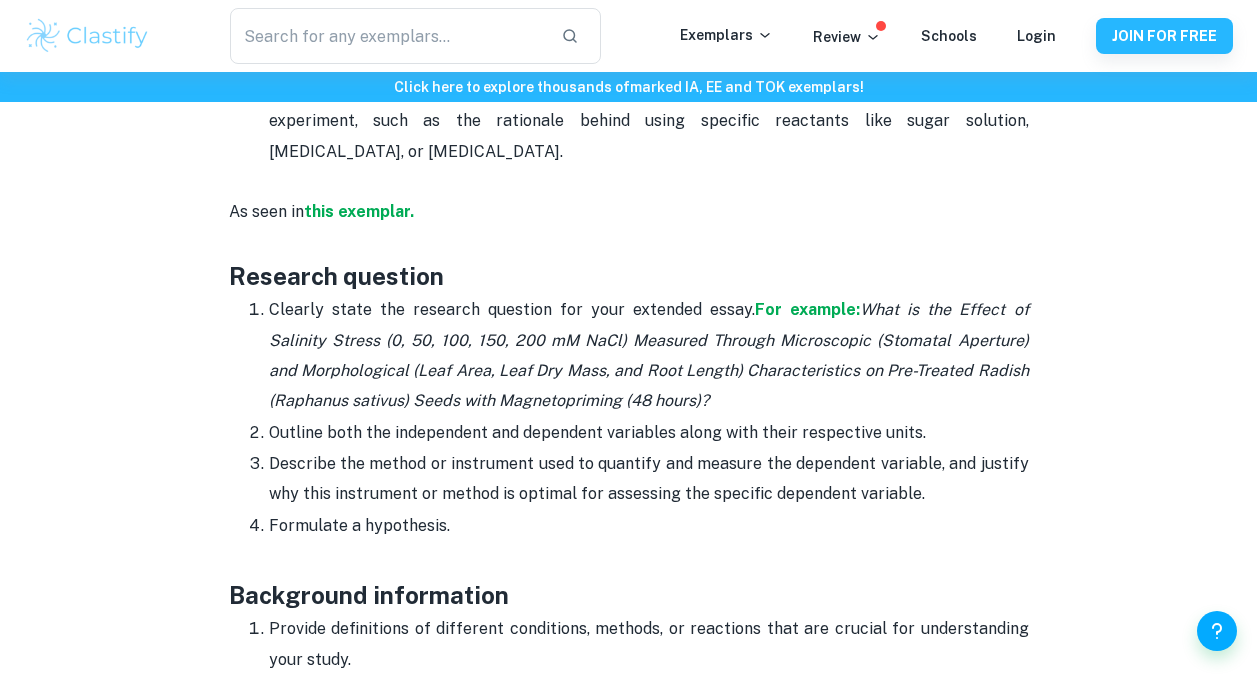 click on "Formulate a hypothesis." at bounding box center [649, 526] 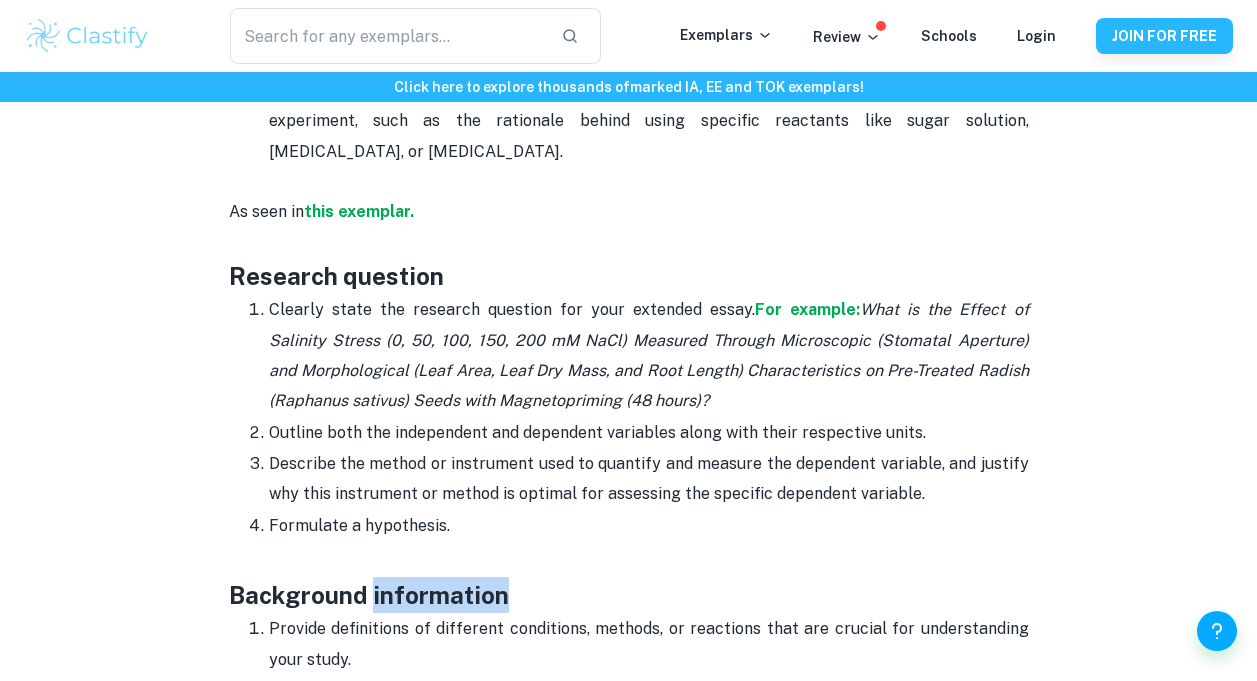 click on "Background information" at bounding box center (629, 577) 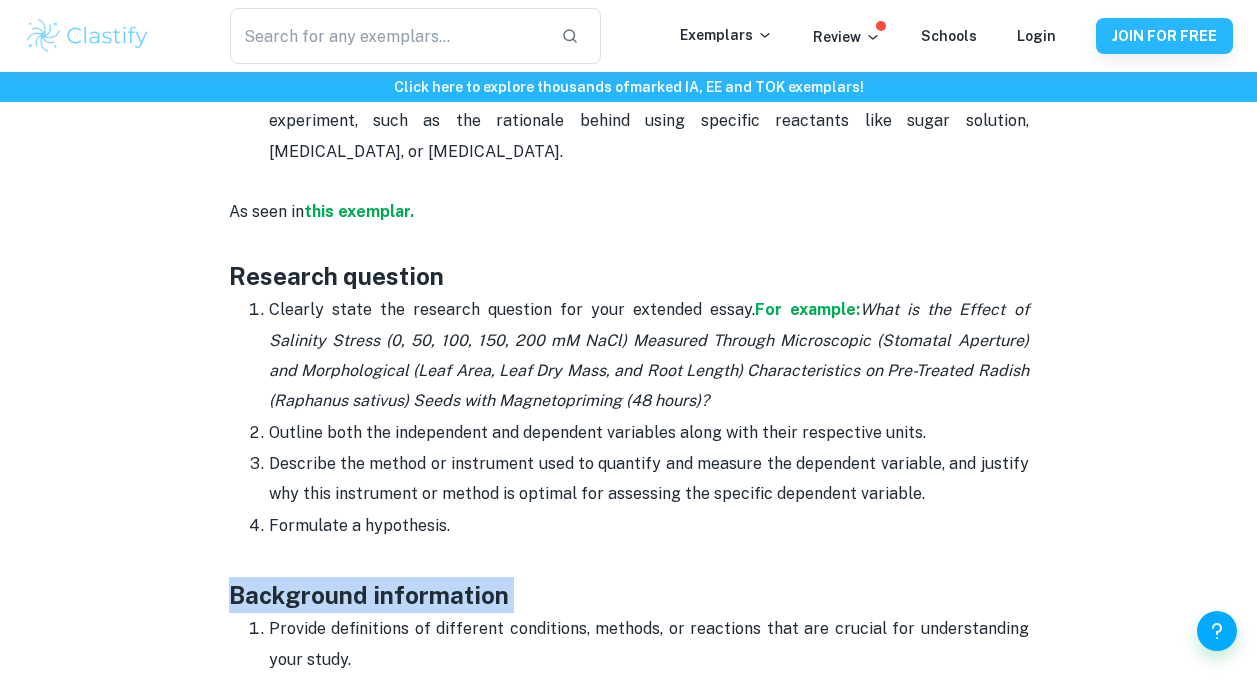 click on "Background information" at bounding box center [629, 577] 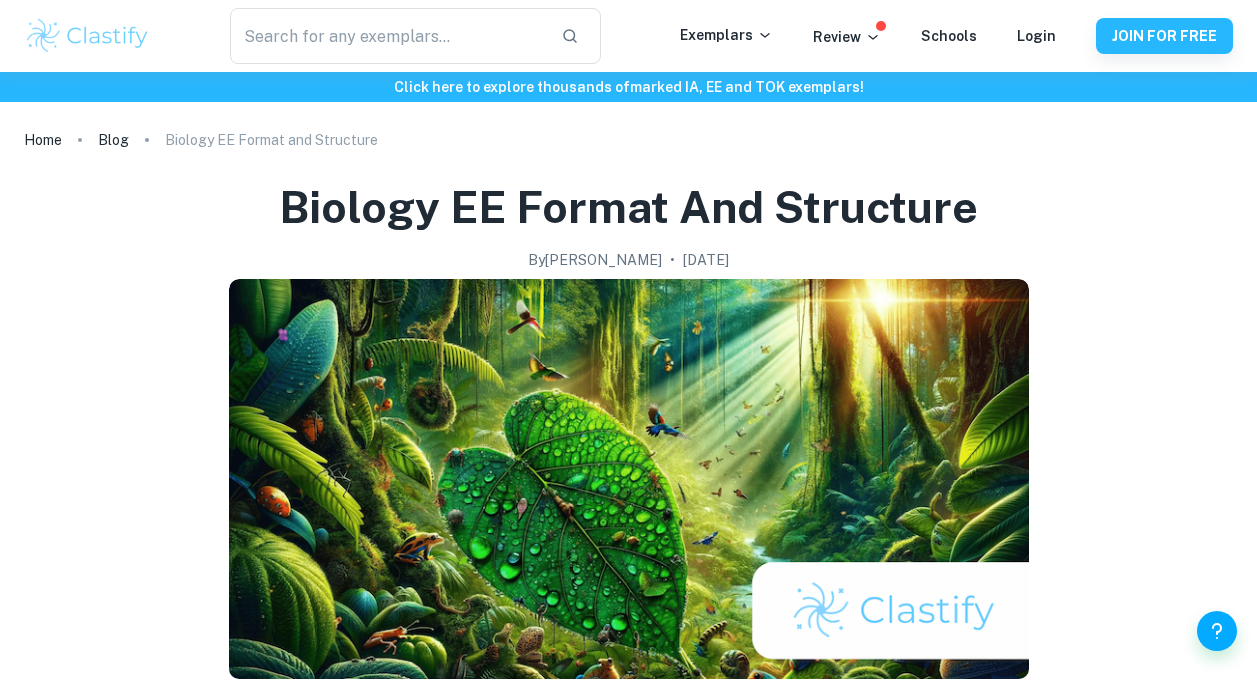 scroll, scrollTop: 0, scrollLeft: 0, axis: both 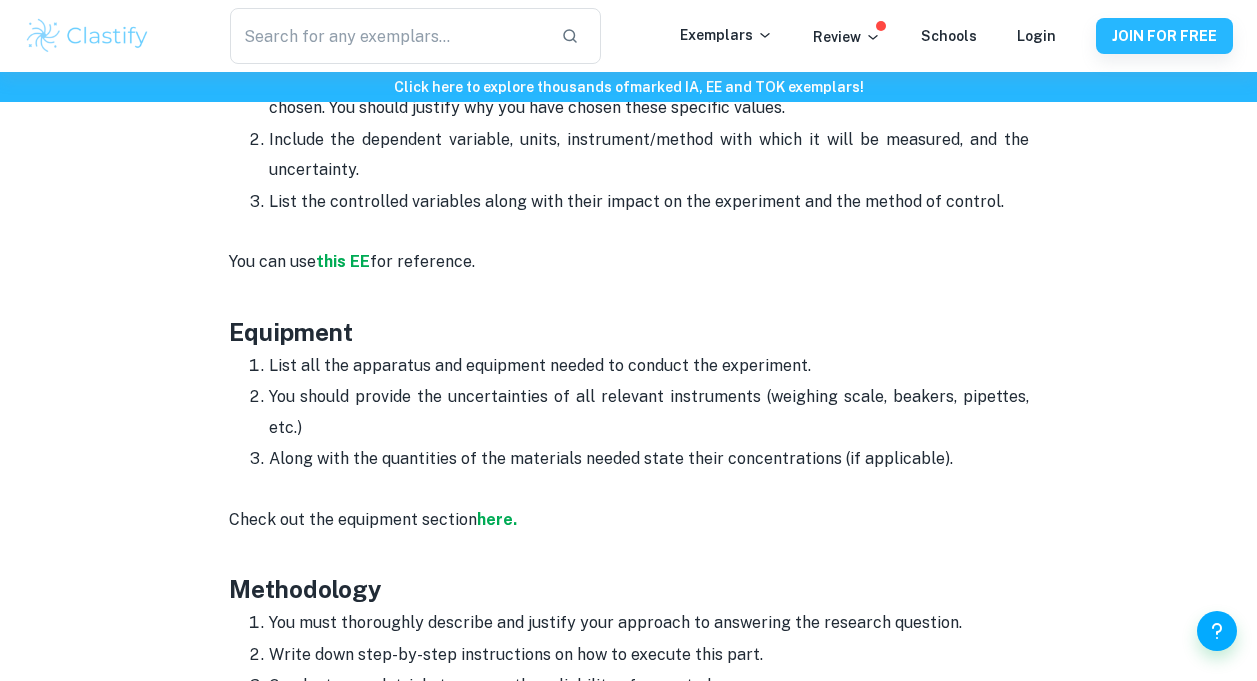 drag, startPoint x: 248, startPoint y: 356, endPoint x: 953, endPoint y: 459, distance: 712.4844 